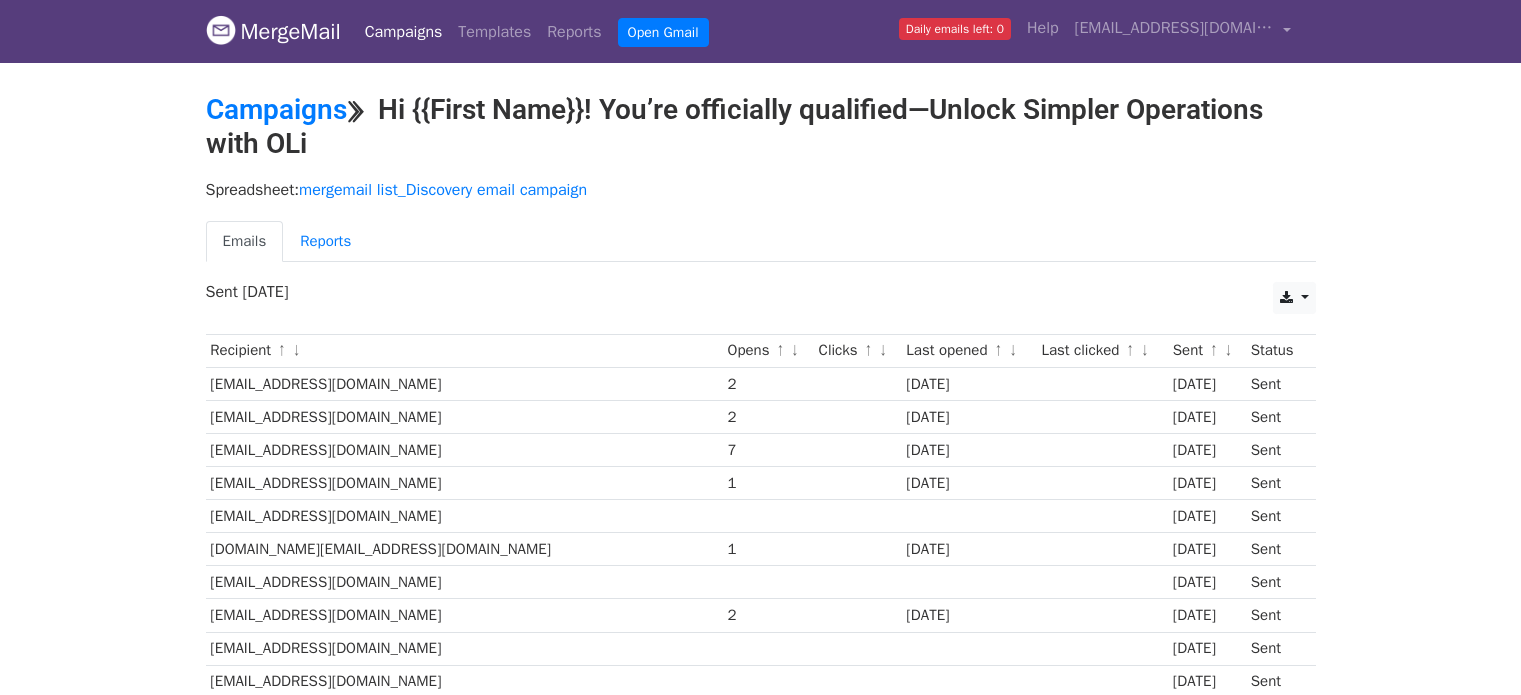 scroll, scrollTop: 0, scrollLeft: 0, axis: both 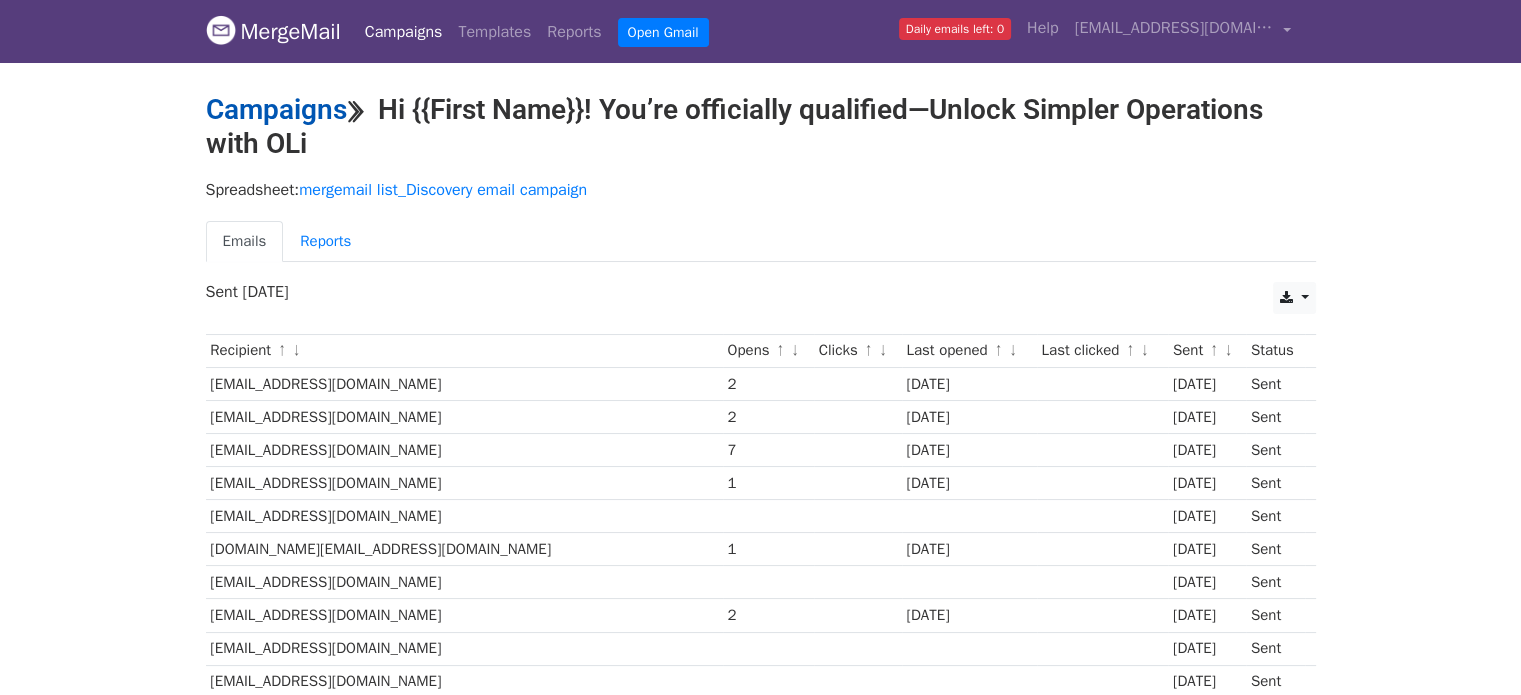 click on "Campaigns" at bounding box center [276, 109] 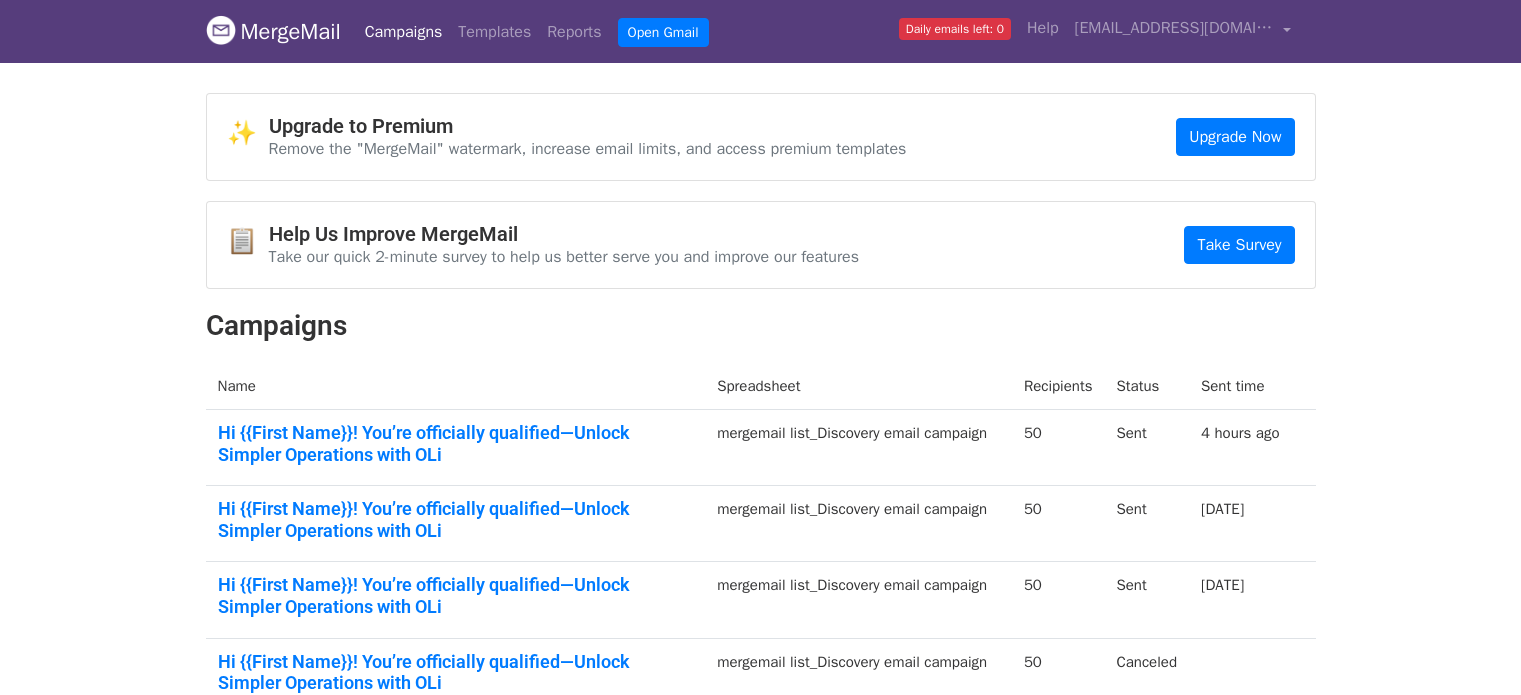 scroll, scrollTop: 0, scrollLeft: 0, axis: both 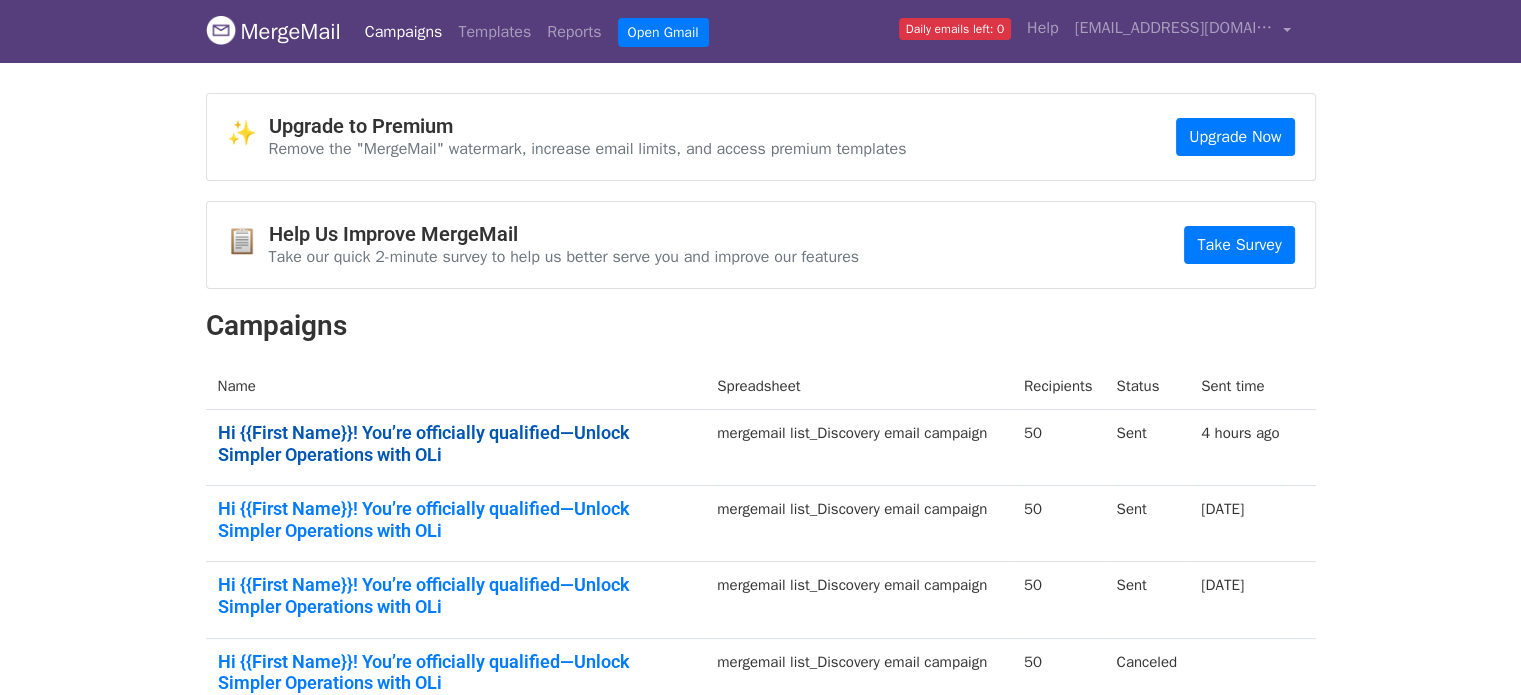 click on "Hi {{First Name}}! You’re officially qualified—Unlock Simpler Operations with OLi" at bounding box center [456, 443] 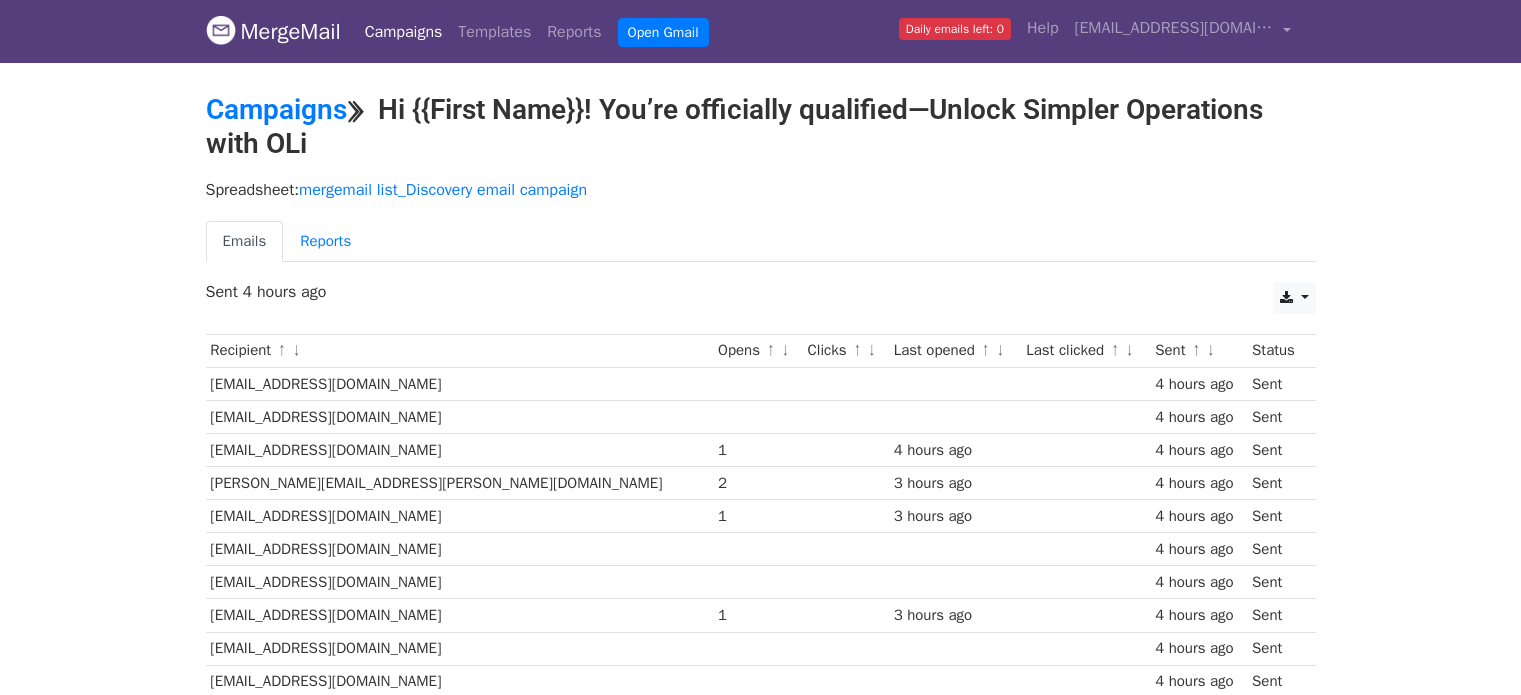 scroll, scrollTop: 0, scrollLeft: 0, axis: both 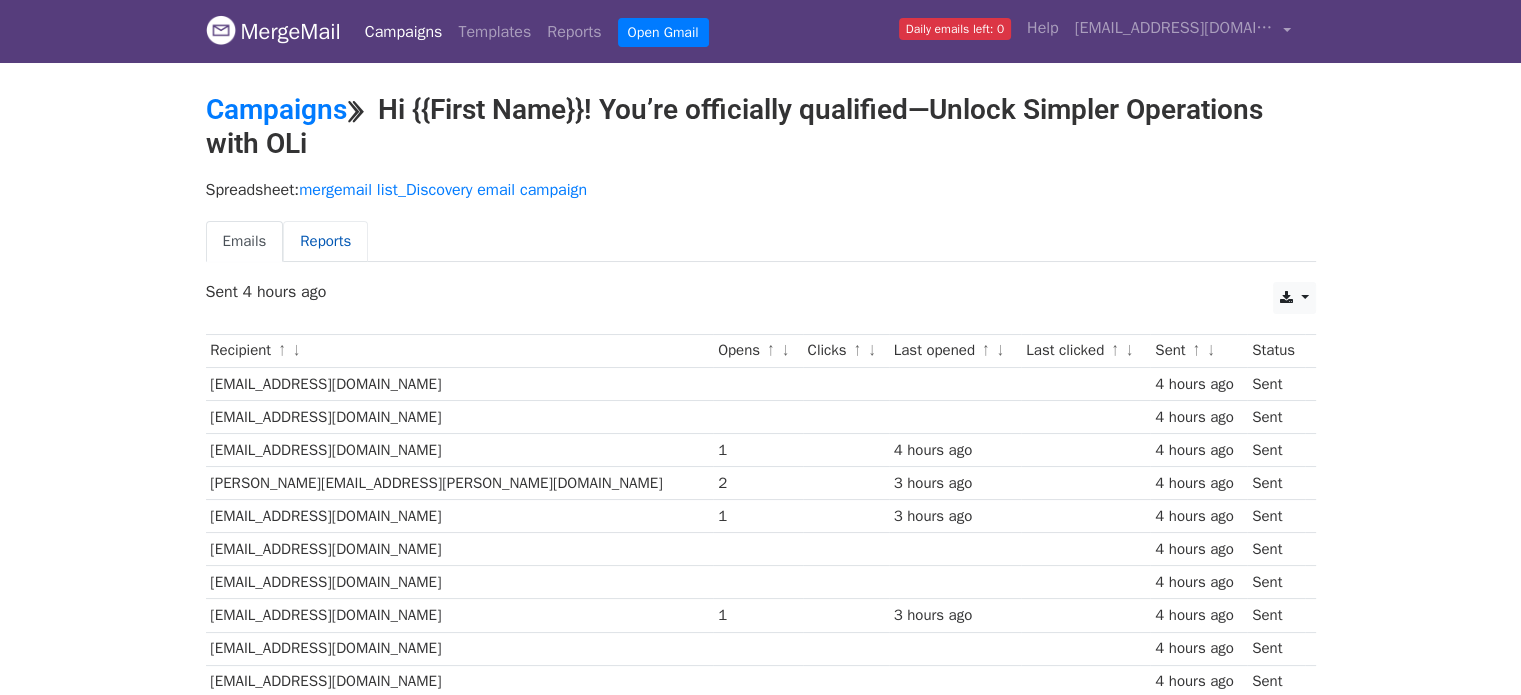 click on "Reports" at bounding box center (325, 241) 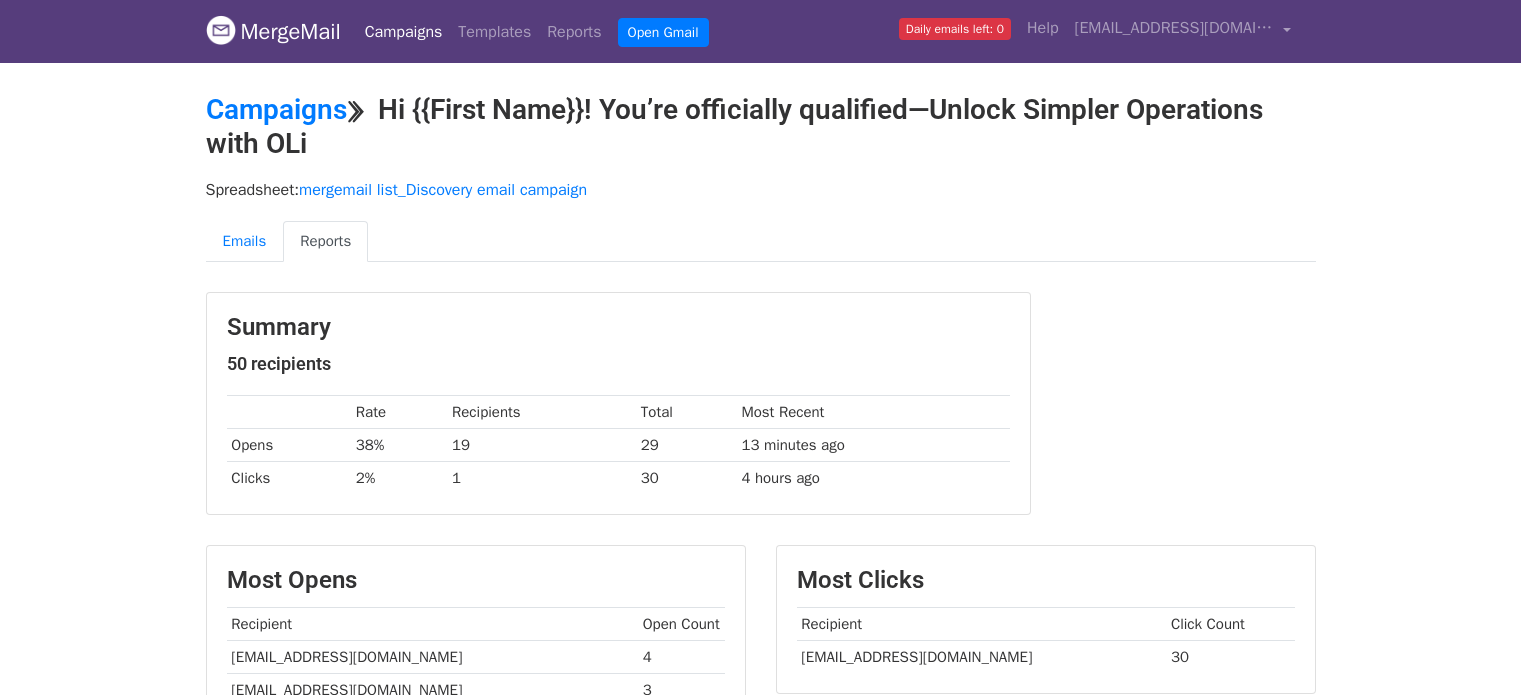 scroll, scrollTop: 0, scrollLeft: 0, axis: both 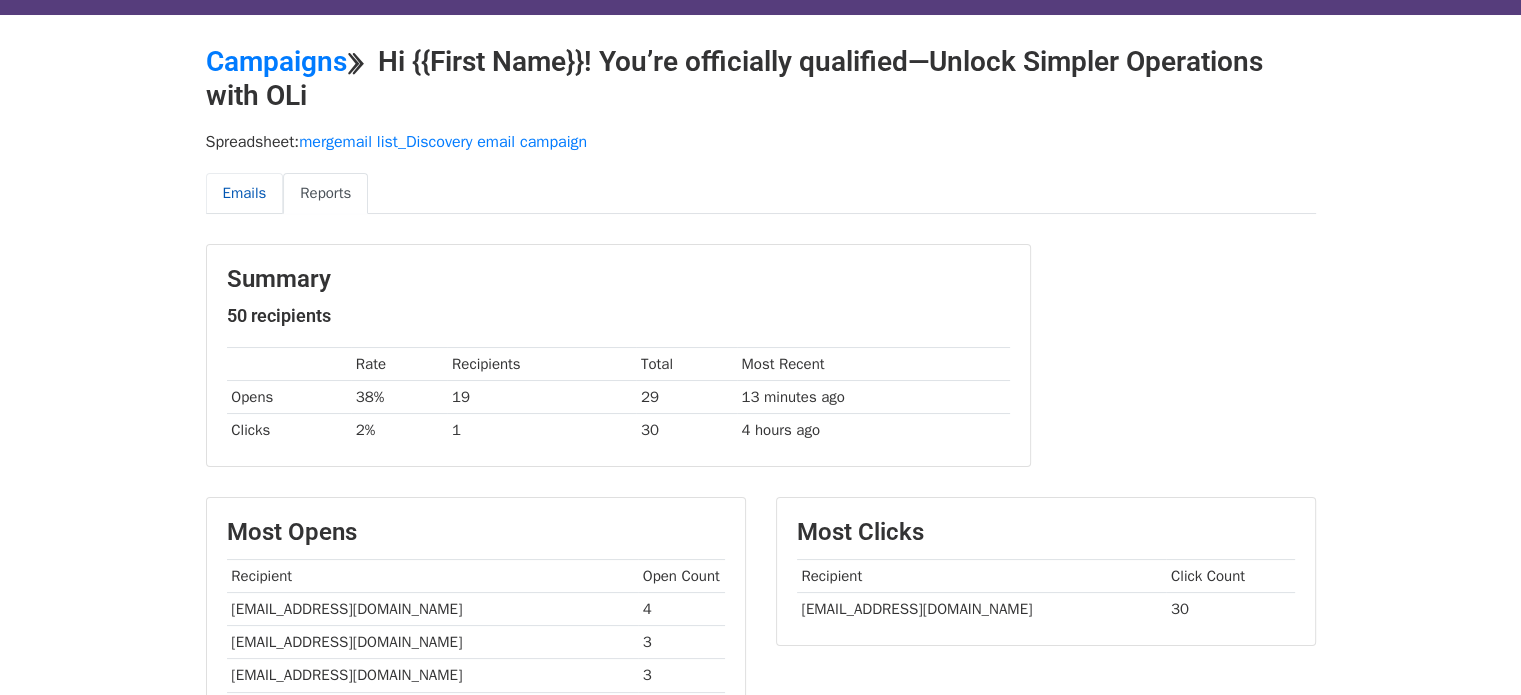 click on "Emails" at bounding box center [245, 193] 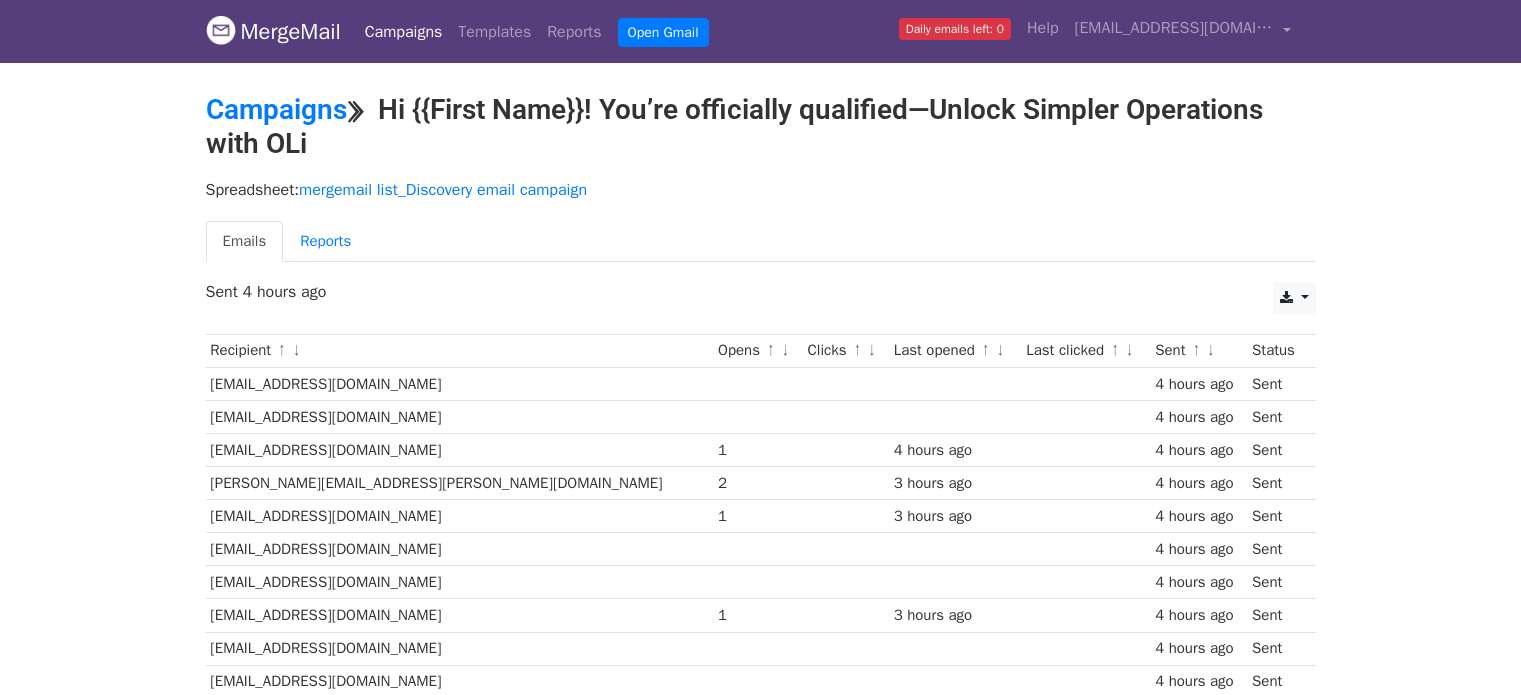 scroll, scrollTop: 0, scrollLeft: 0, axis: both 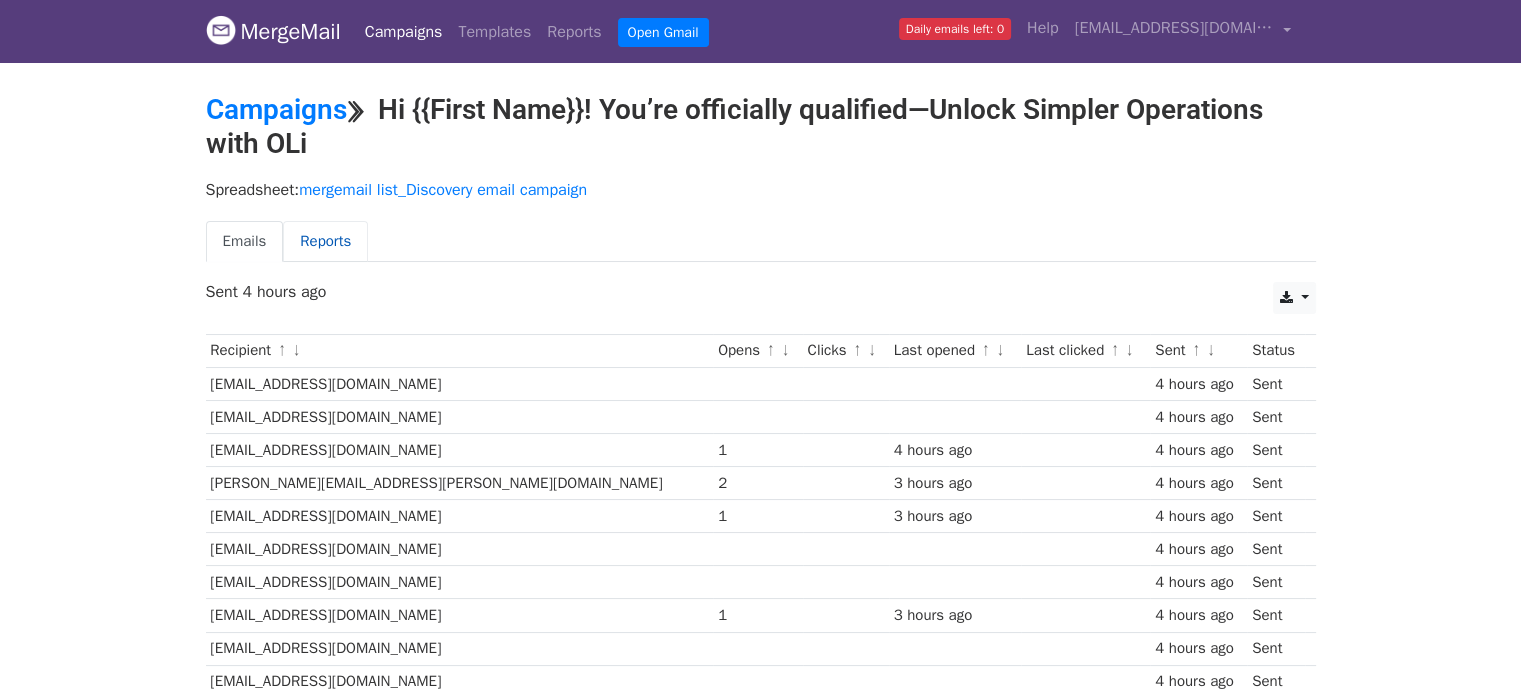 click on "Reports" at bounding box center (325, 241) 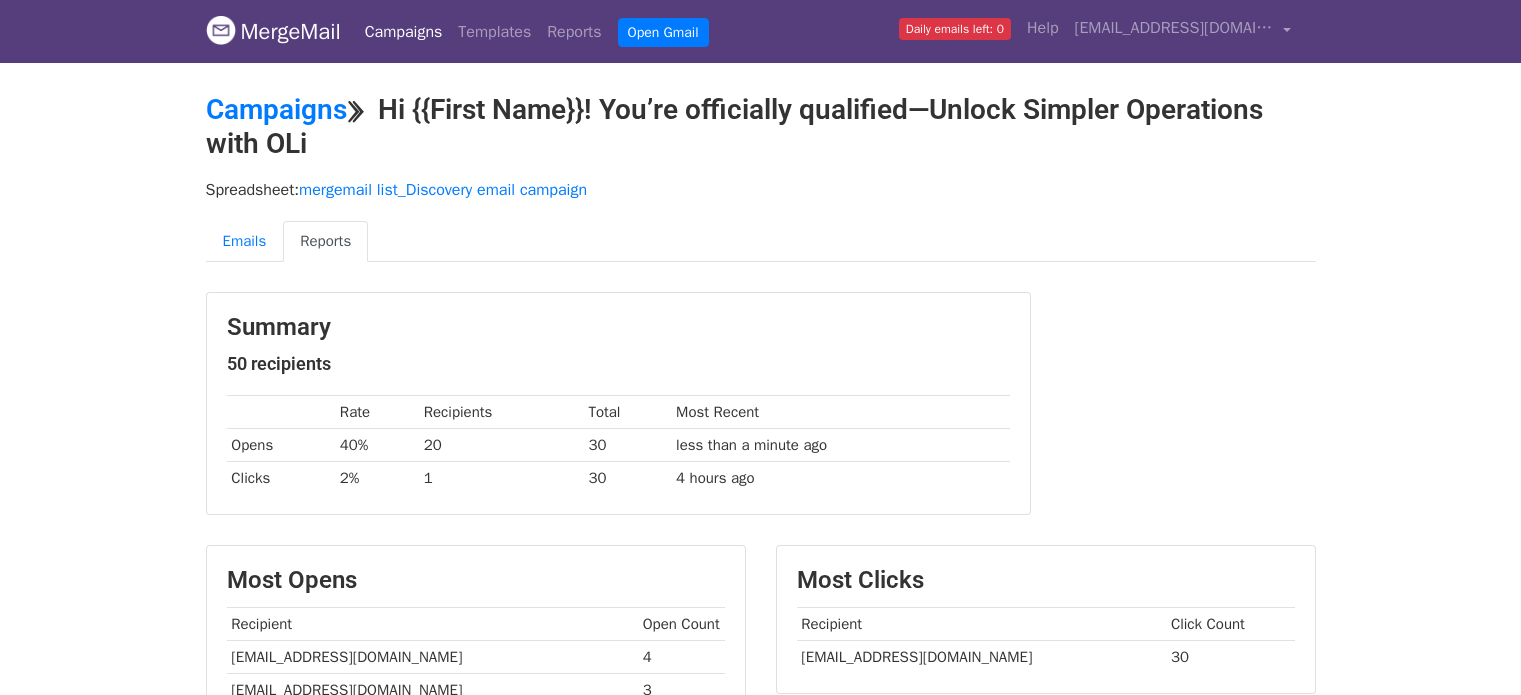 scroll, scrollTop: 0, scrollLeft: 0, axis: both 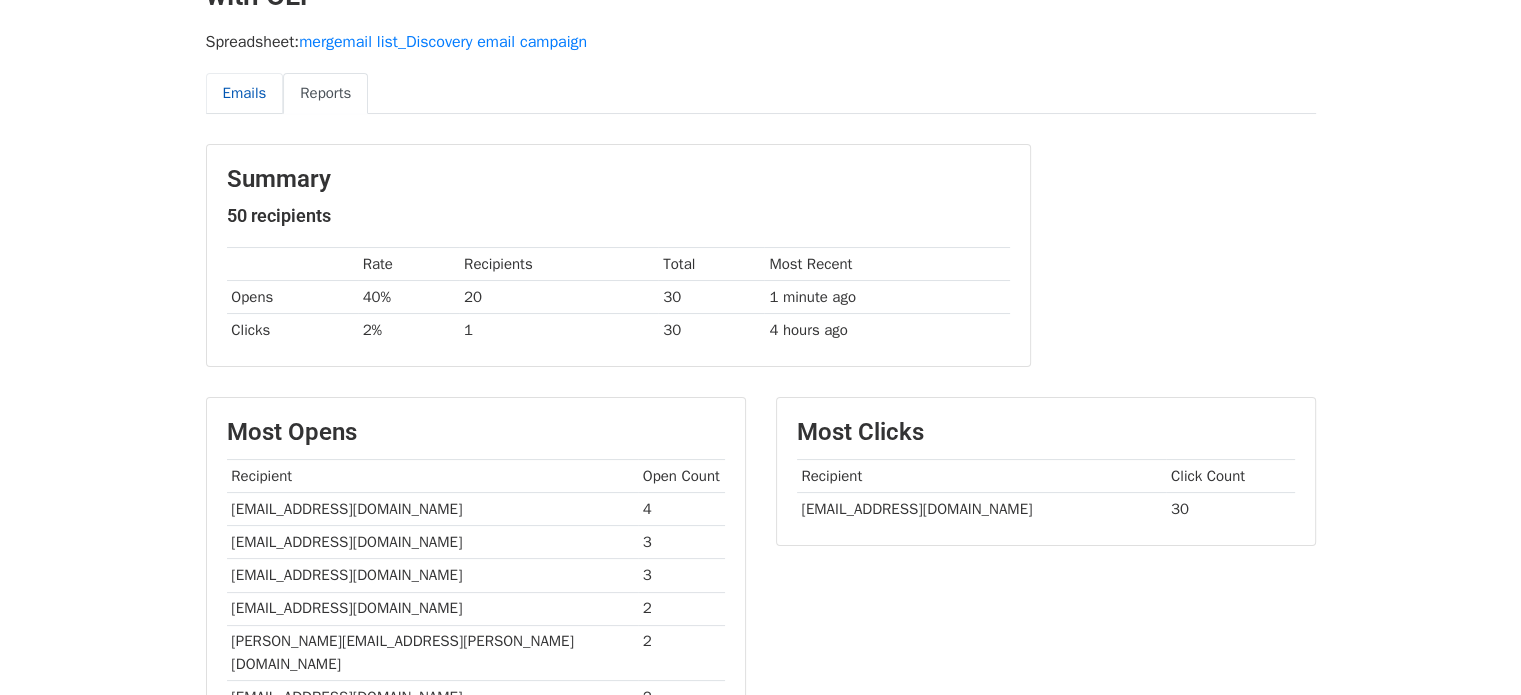 click on "Emails" at bounding box center [245, 93] 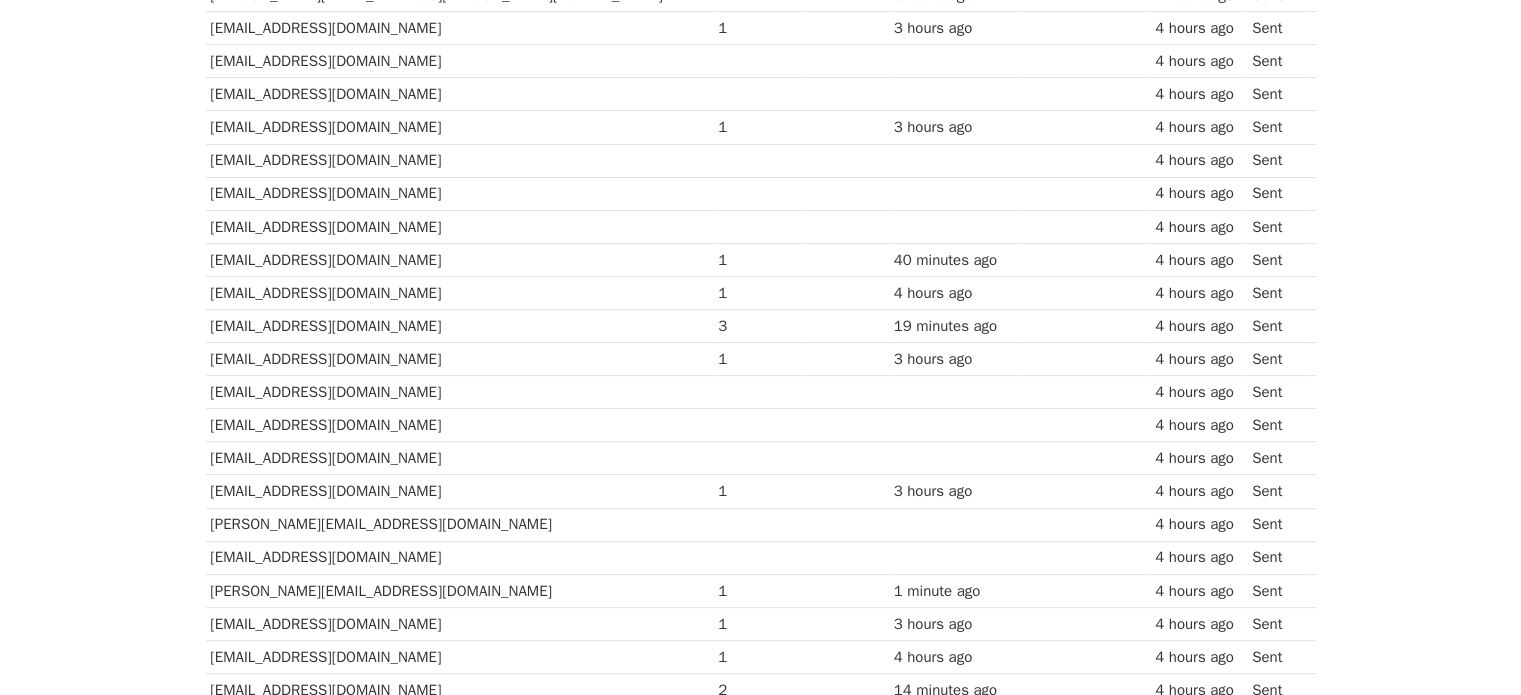 scroll, scrollTop: 0, scrollLeft: 0, axis: both 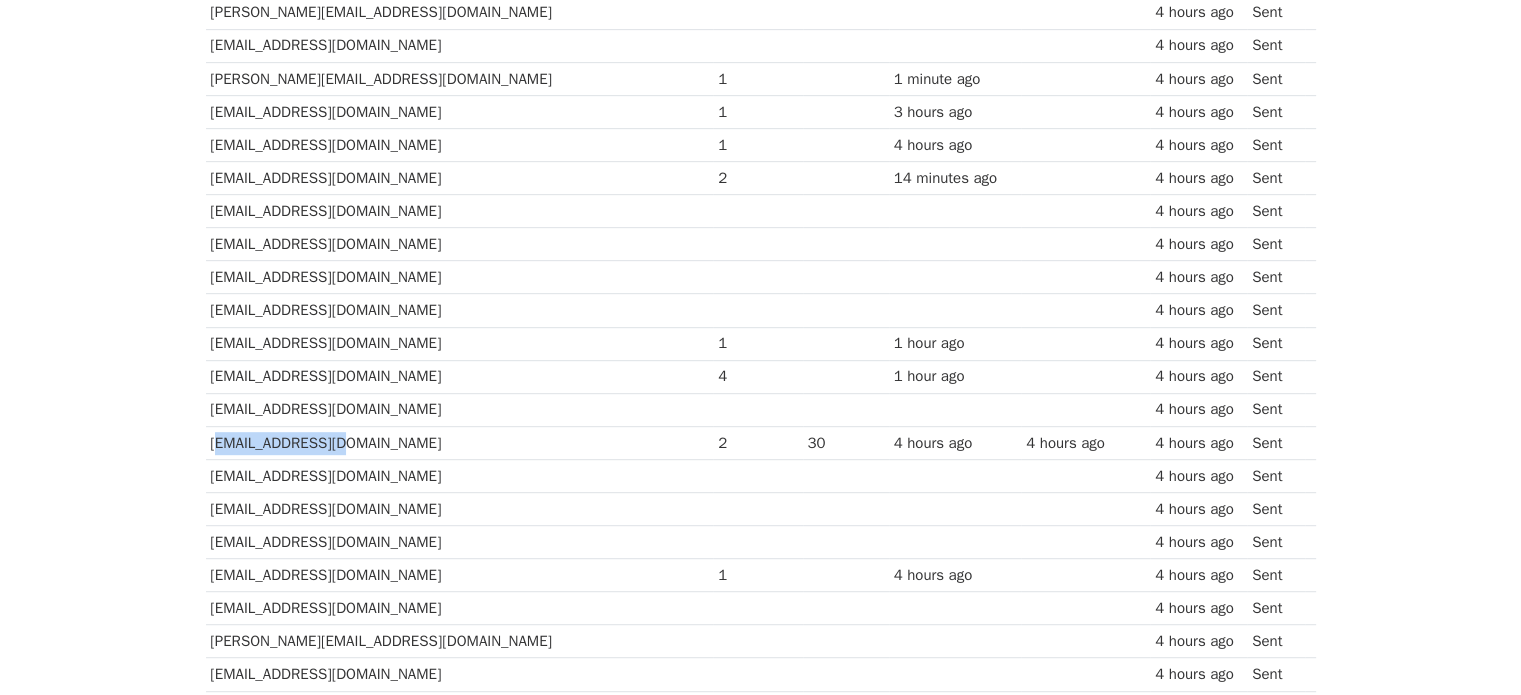 drag, startPoint x: 356, startPoint y: 423, endPoint x: 210, endPoint y: 428, distance: 146.08559 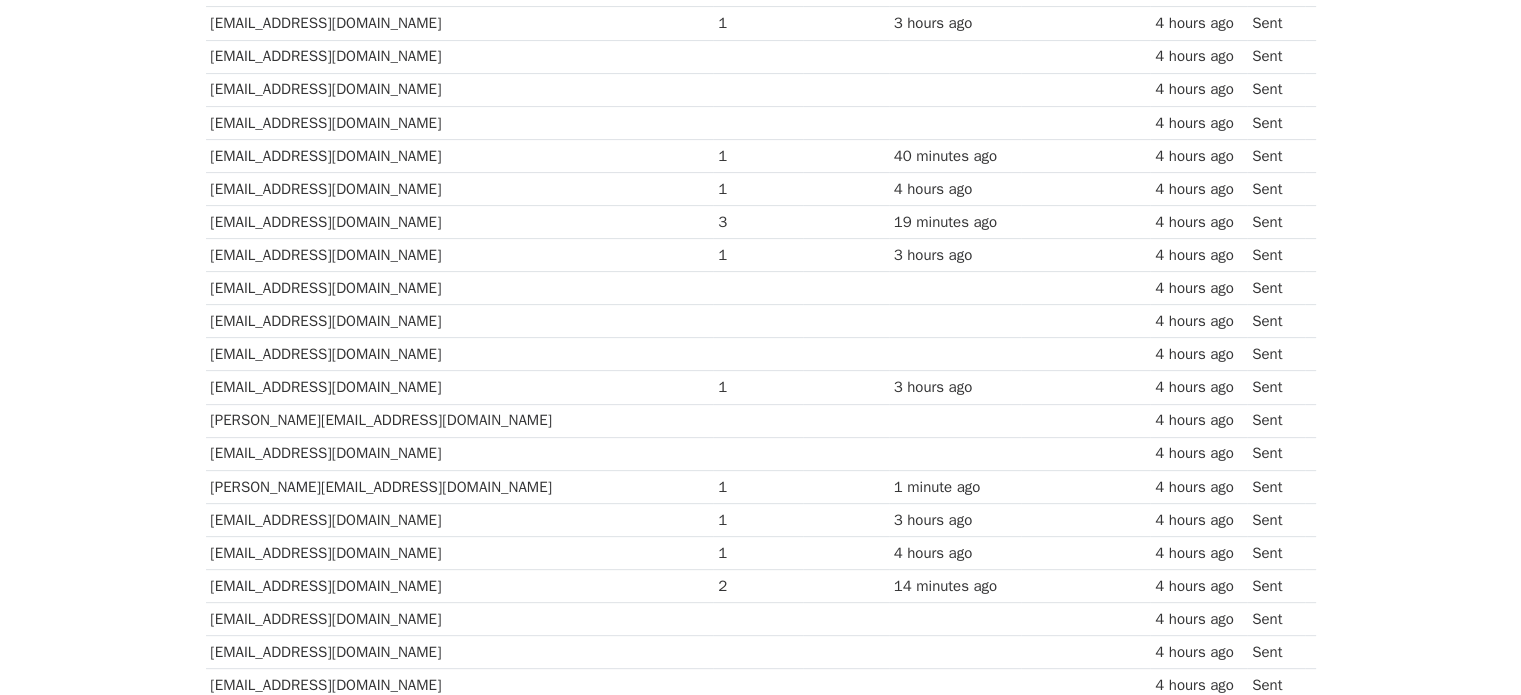 scroll, scrollTop: 0, scrollLeft: 0, axis: both 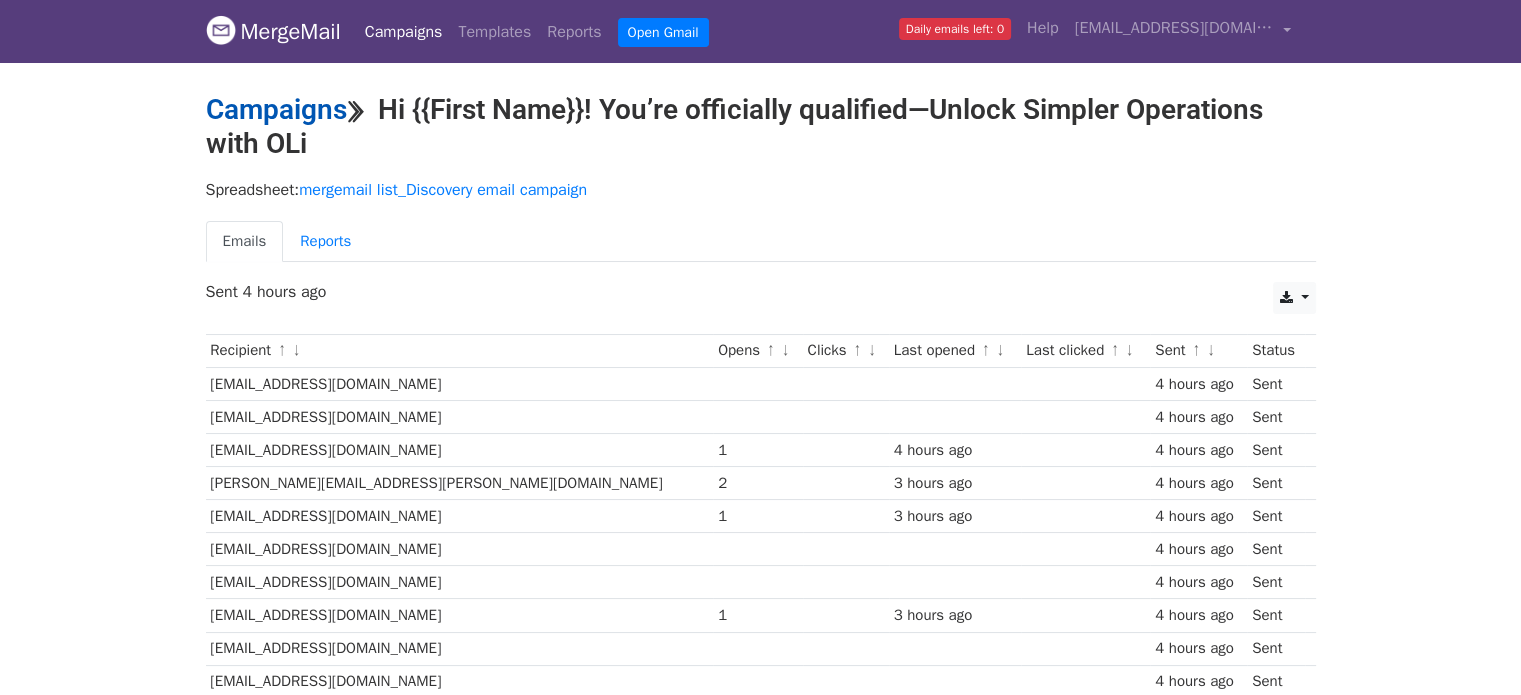 click on "Campaigns" at bounding box center (276, 109) 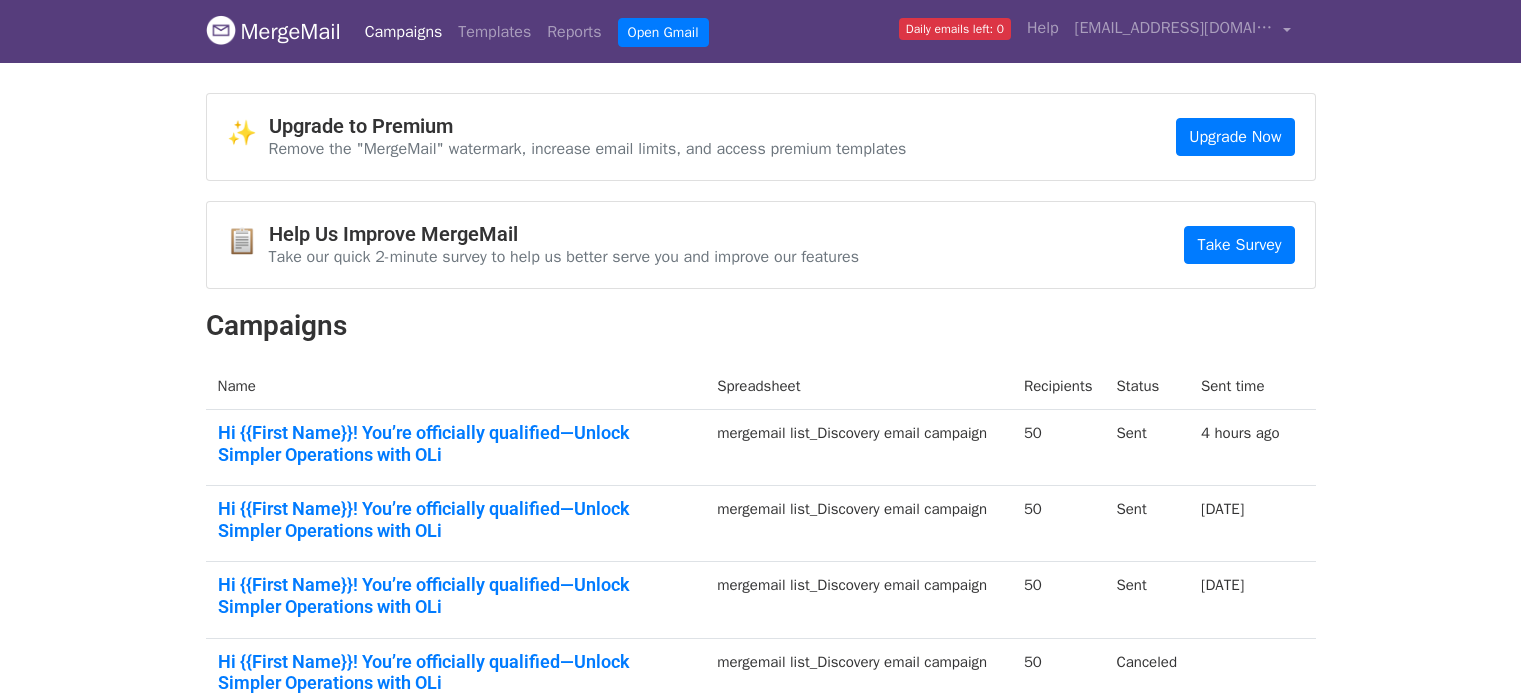 scroll, scrollTop: 0, scrollLeft: 0, axis: both 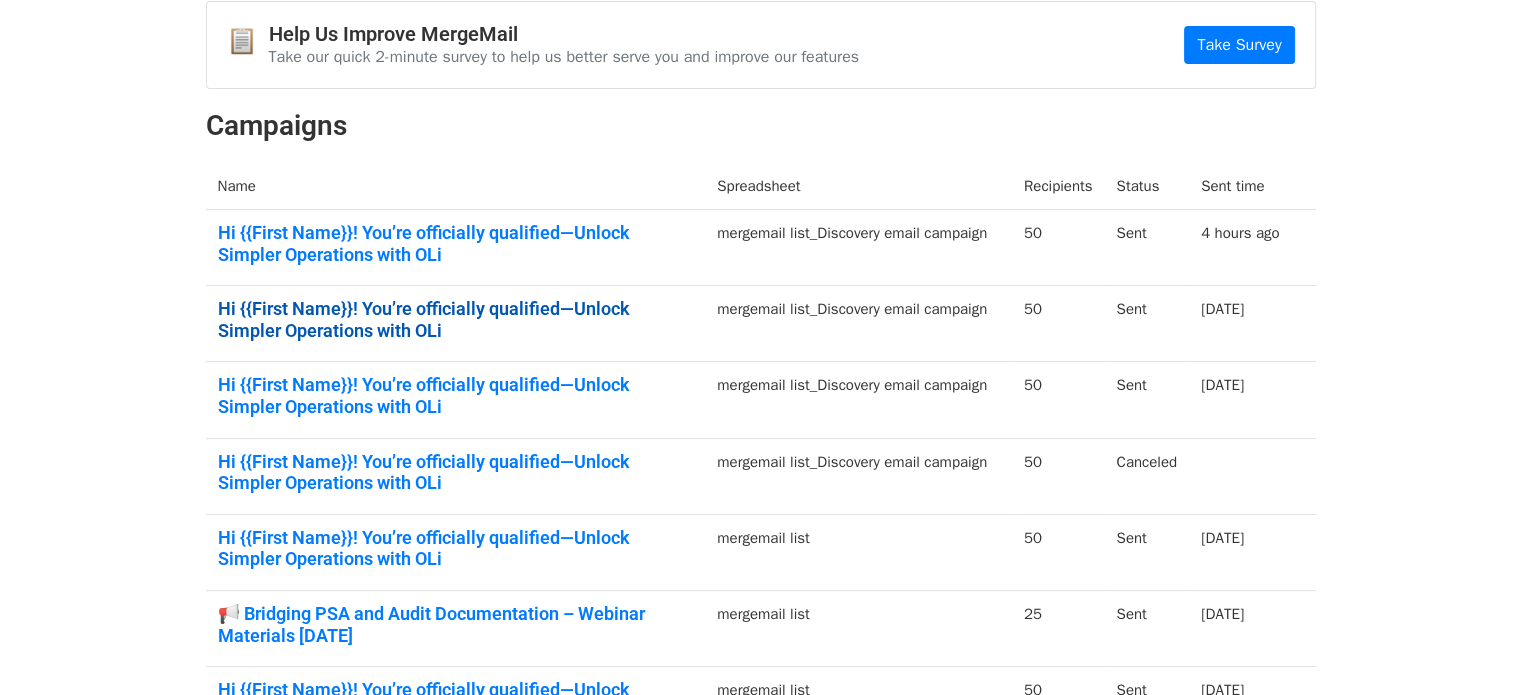 click on "Hi {{First Name}}! You’re officially qualified—Unlock Simpler Operations with OLi" at bounding box center (456, 319) 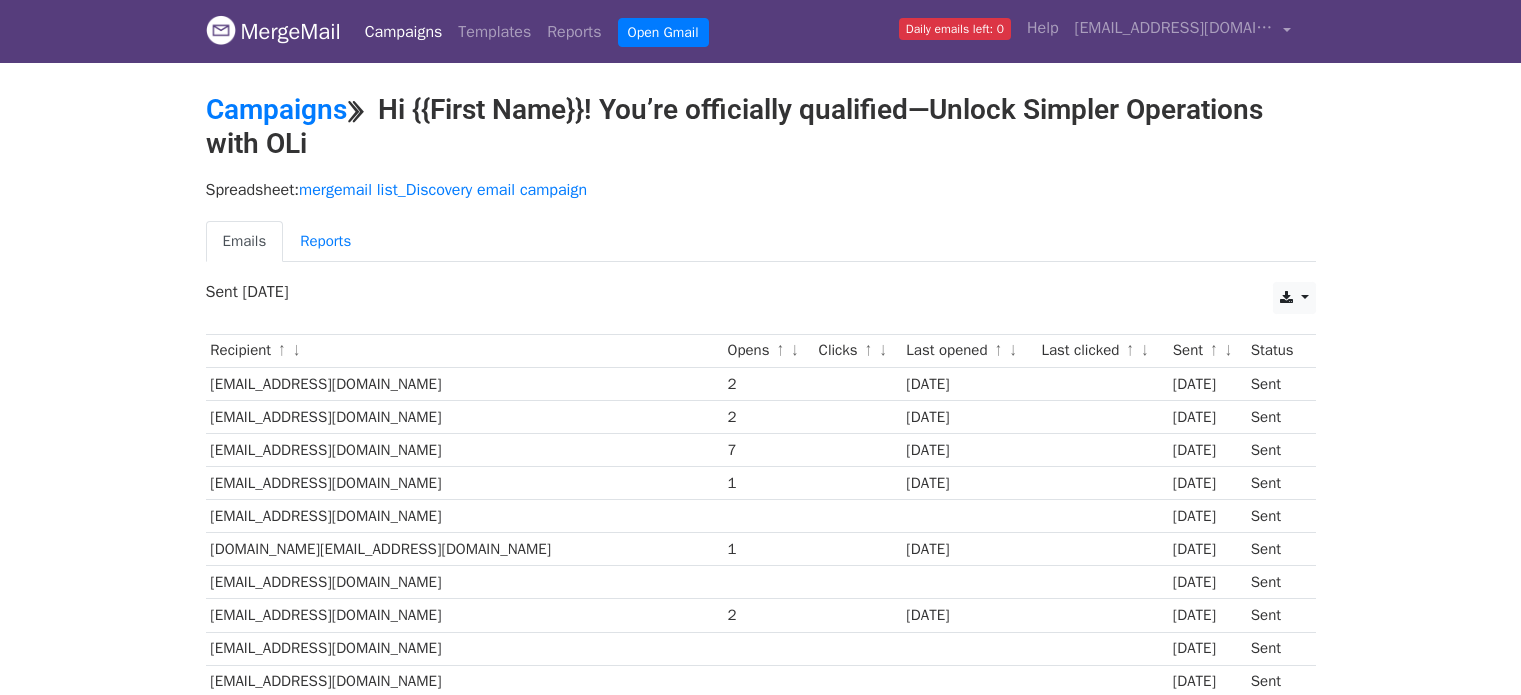 scroll, scrollTop: 0, scrollLeft: 0, axis: both 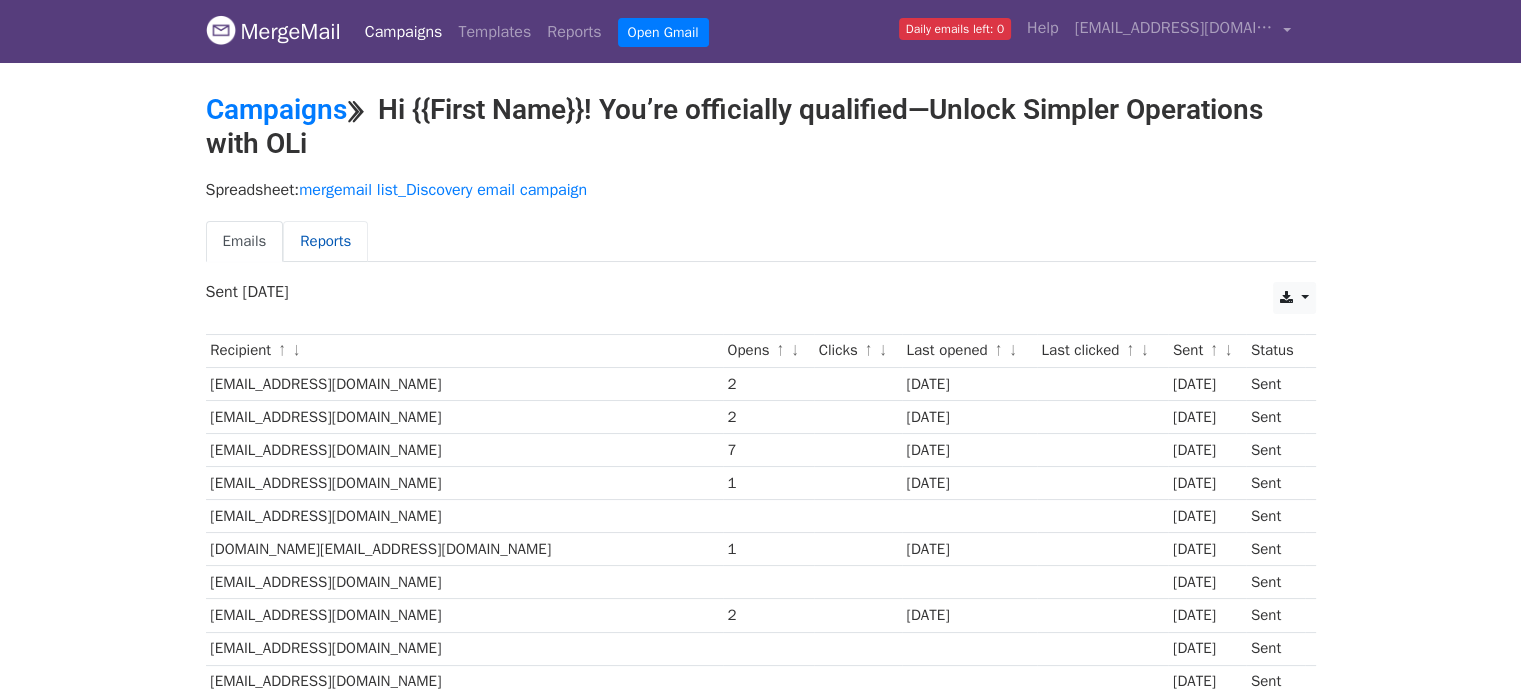 click on "Reports" at bounding box center (325, 241) 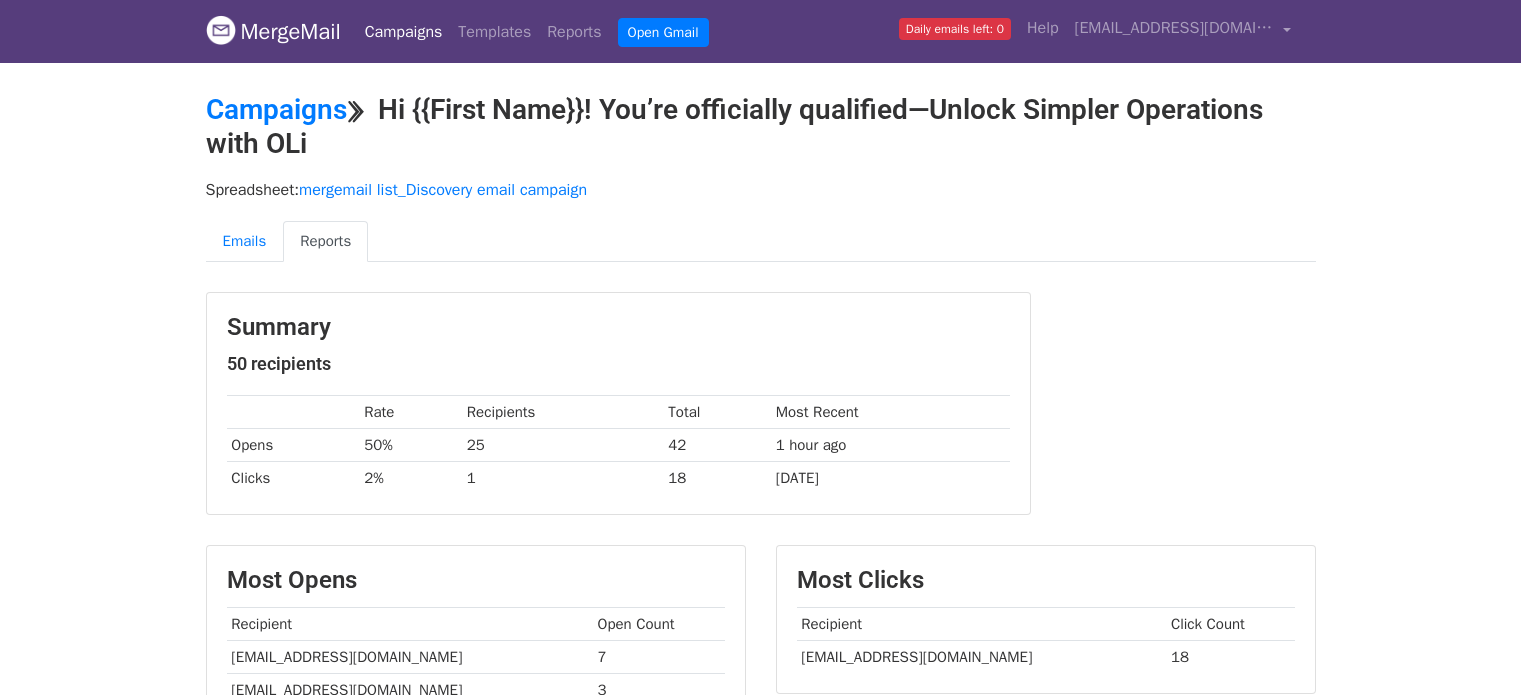 scroll, scrollTop: 0, scrollLeft: 0, axis: both 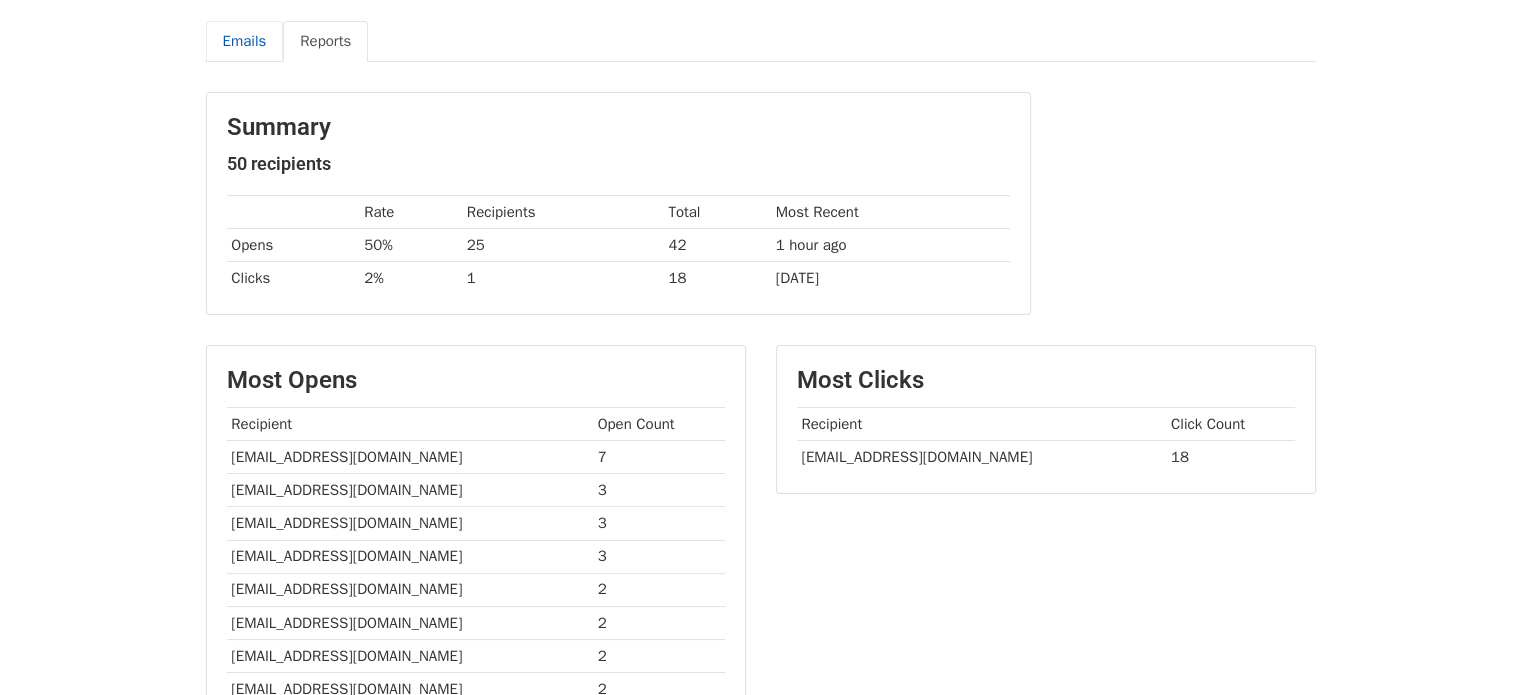 click on "Emails" at bounding box center (245, 41) 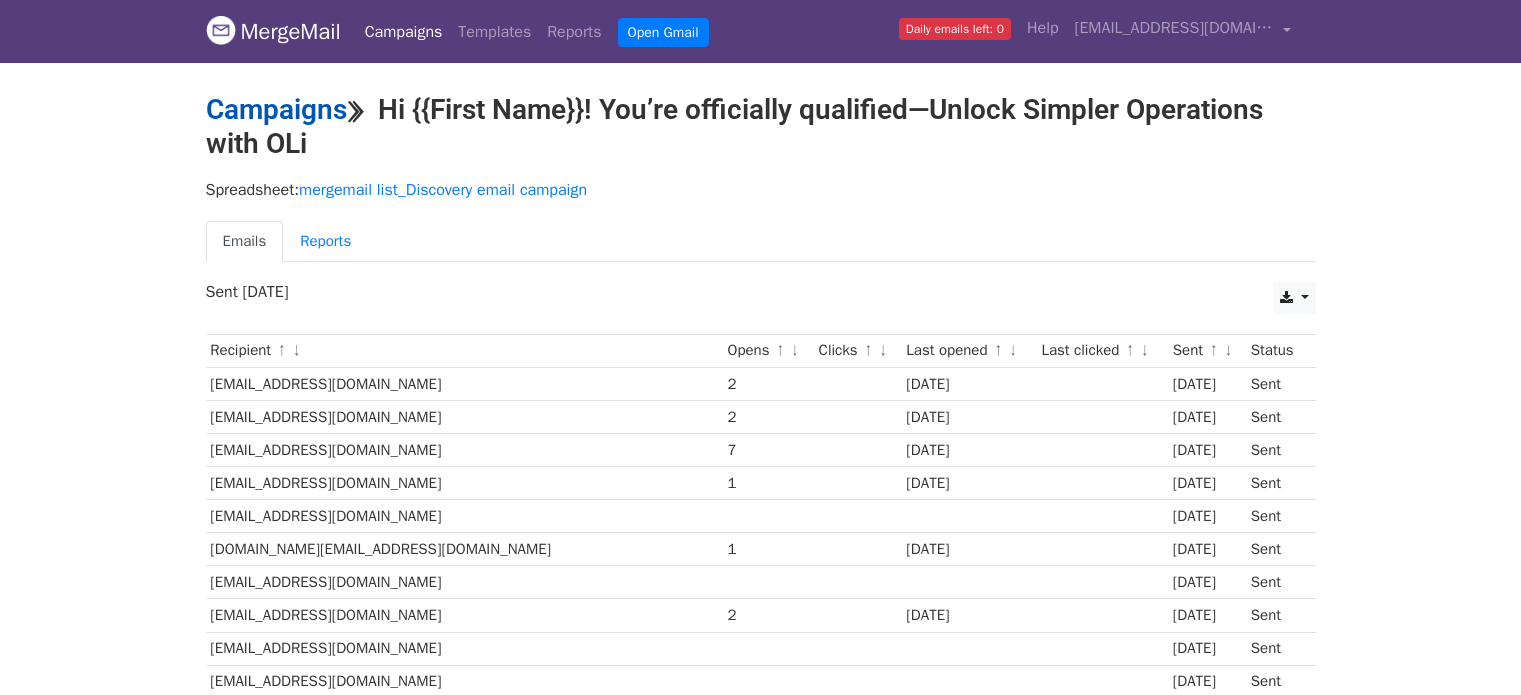 scroll, scrollTop: 0, scrollLeft: 0, axis: both 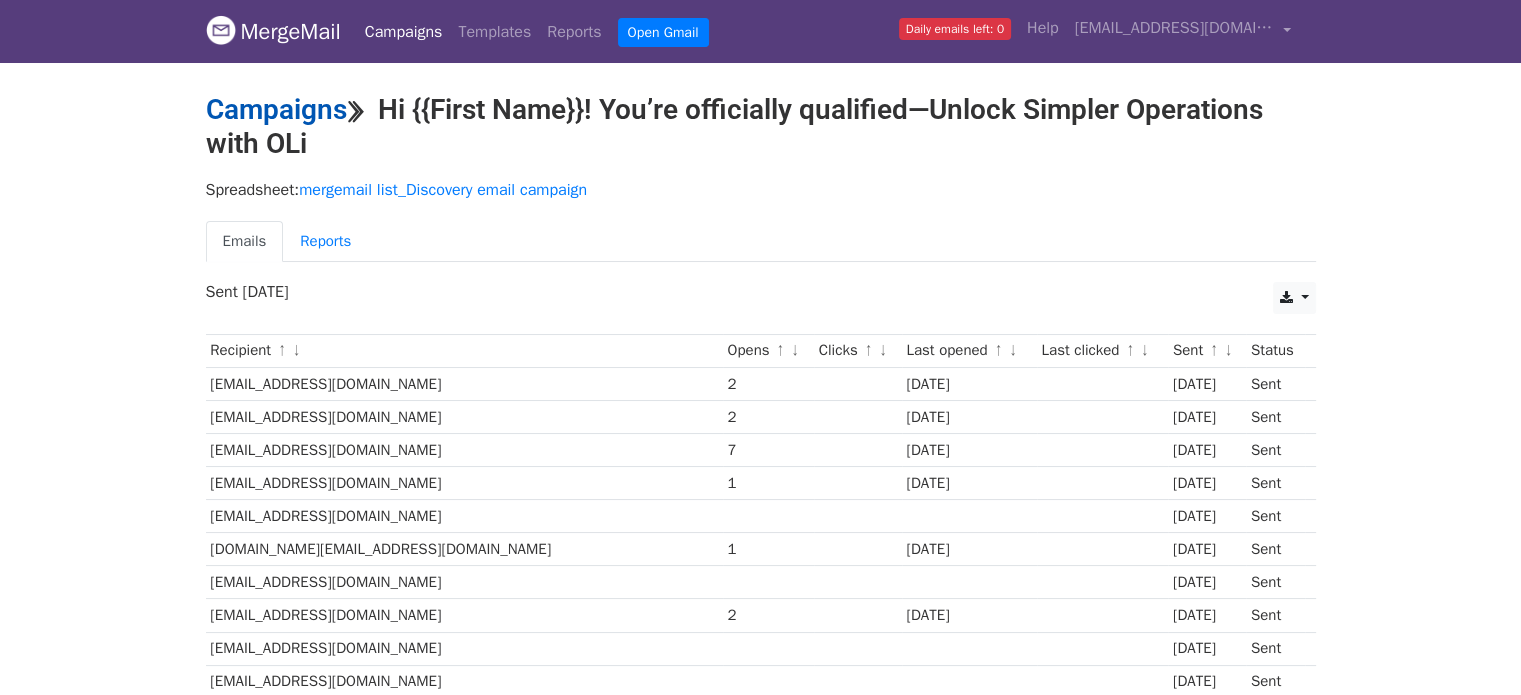 click on "Campaigns" at bounding box center [276, 109] 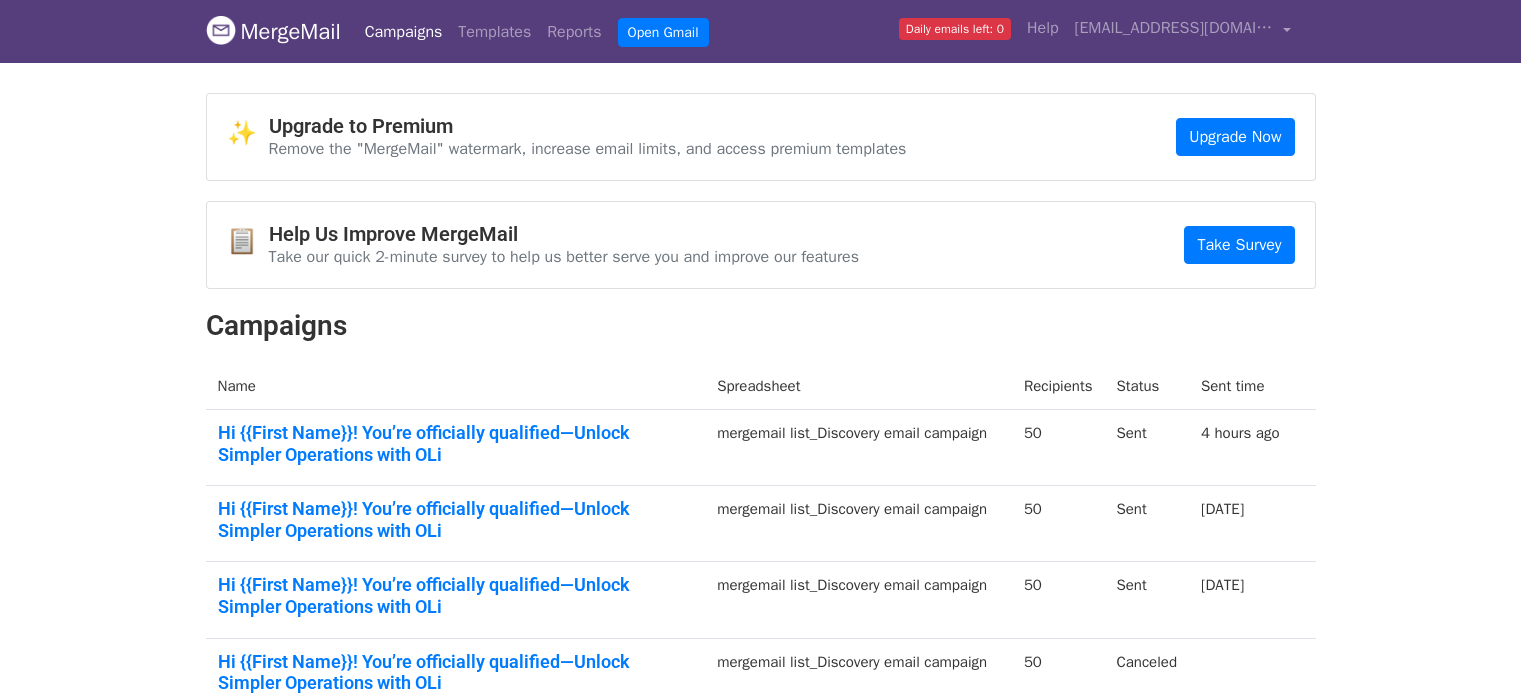 scroll, scrollTop: 0, scrollLeft: 0, axis: both 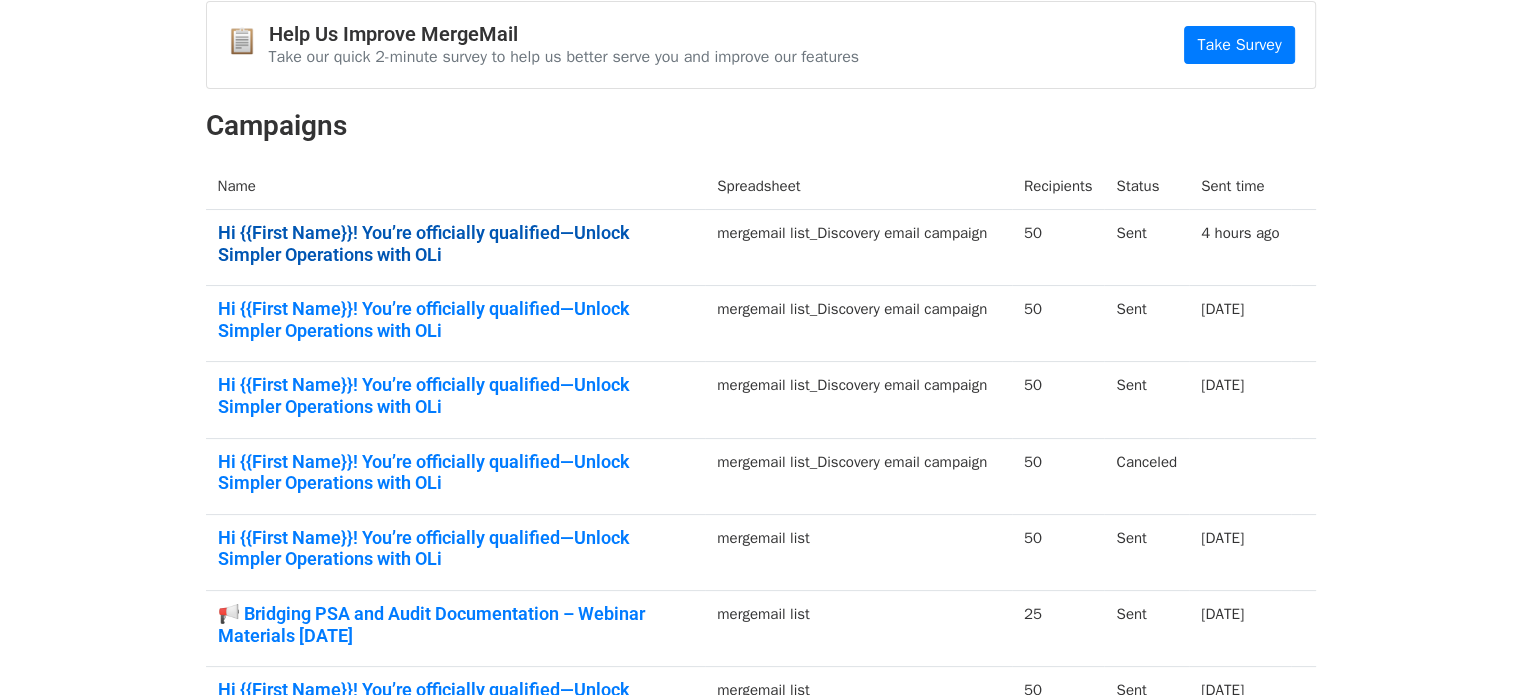 click on "Hi {{First Name}}! You’re officially qualified—Unlock Simpler Operations with OLi" at bounding box center [456, 243] 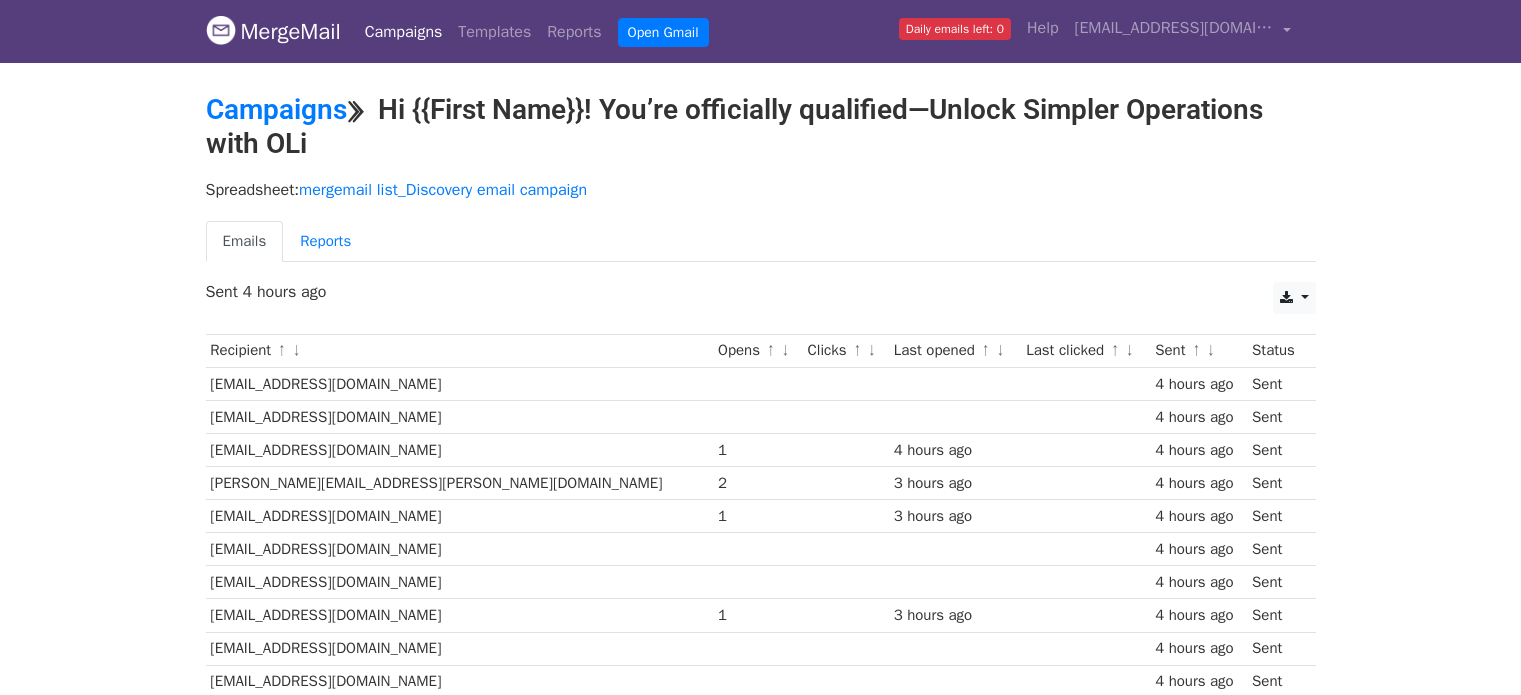 scroll, scrollTop: 0, scrollLeft: 0, axis: both 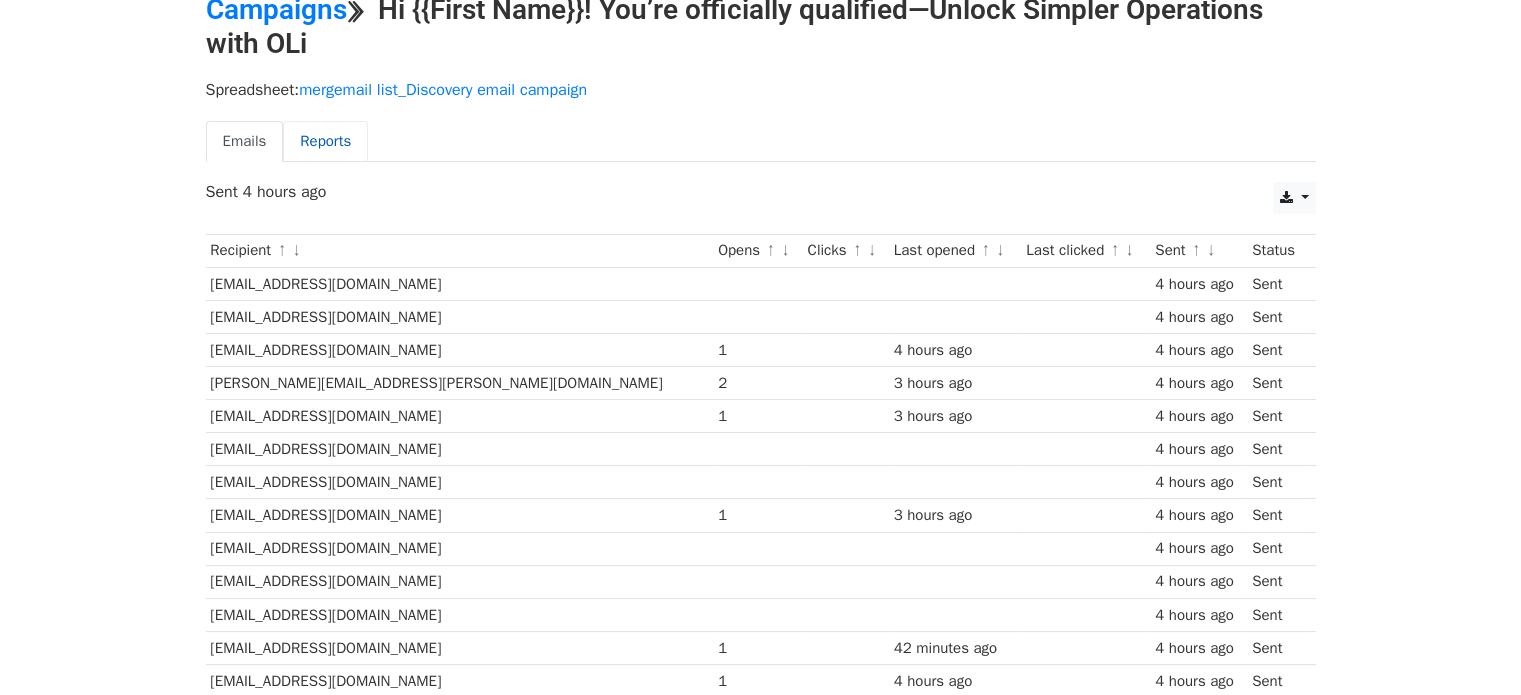 click on "Reports" at bounding box center [325, 141] 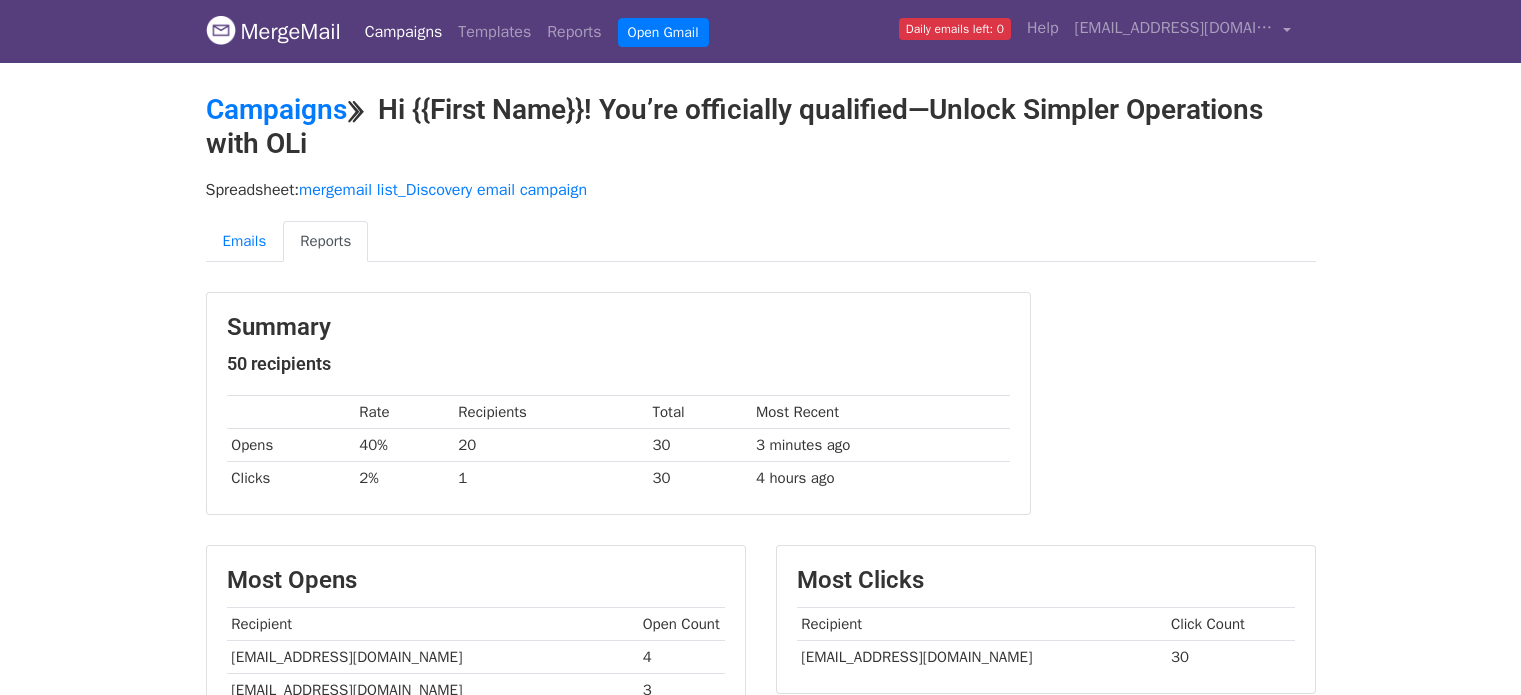 scroll, scrollTop: 0, scrollLeft: 0, axis: both 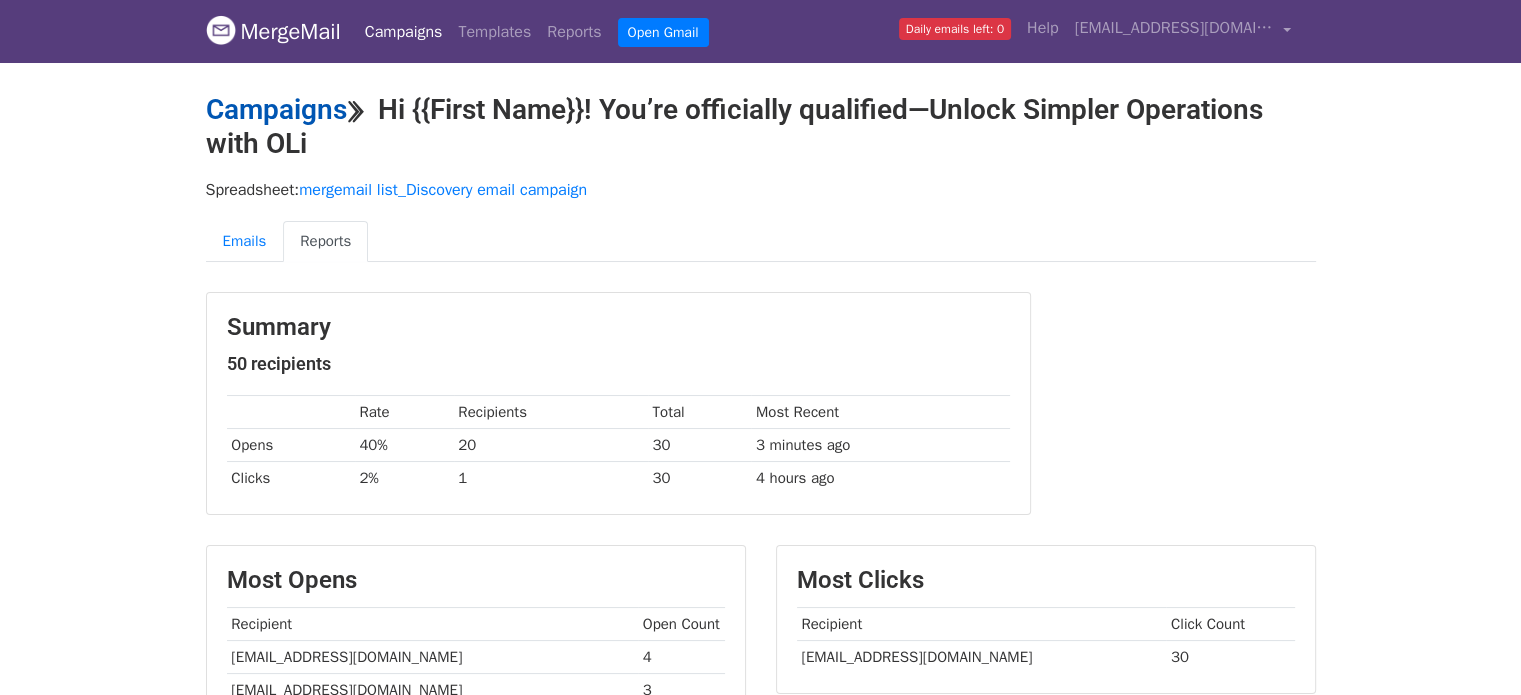 click on "Campaigns" at bounding box center (276, 109) 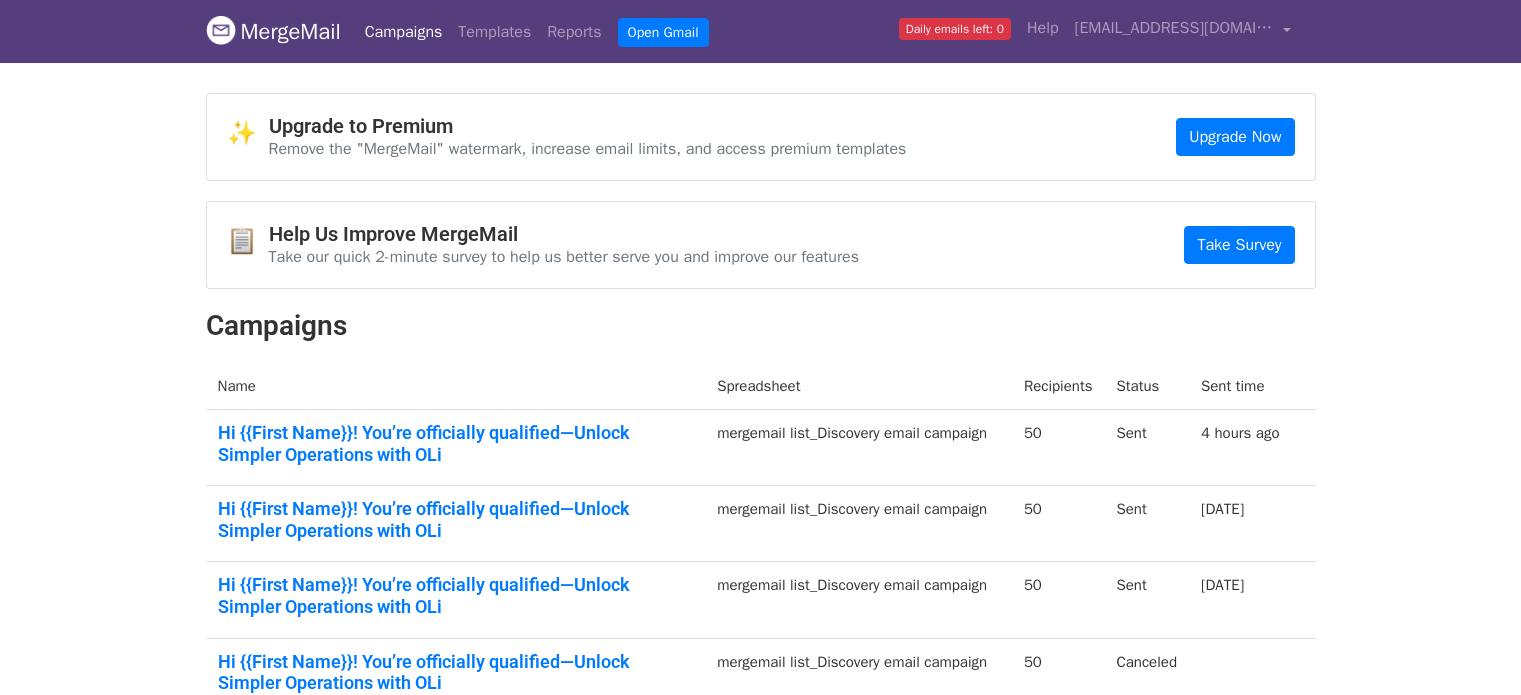 scroll, scrollTop: 0, scrollLeft: 0, axis: both 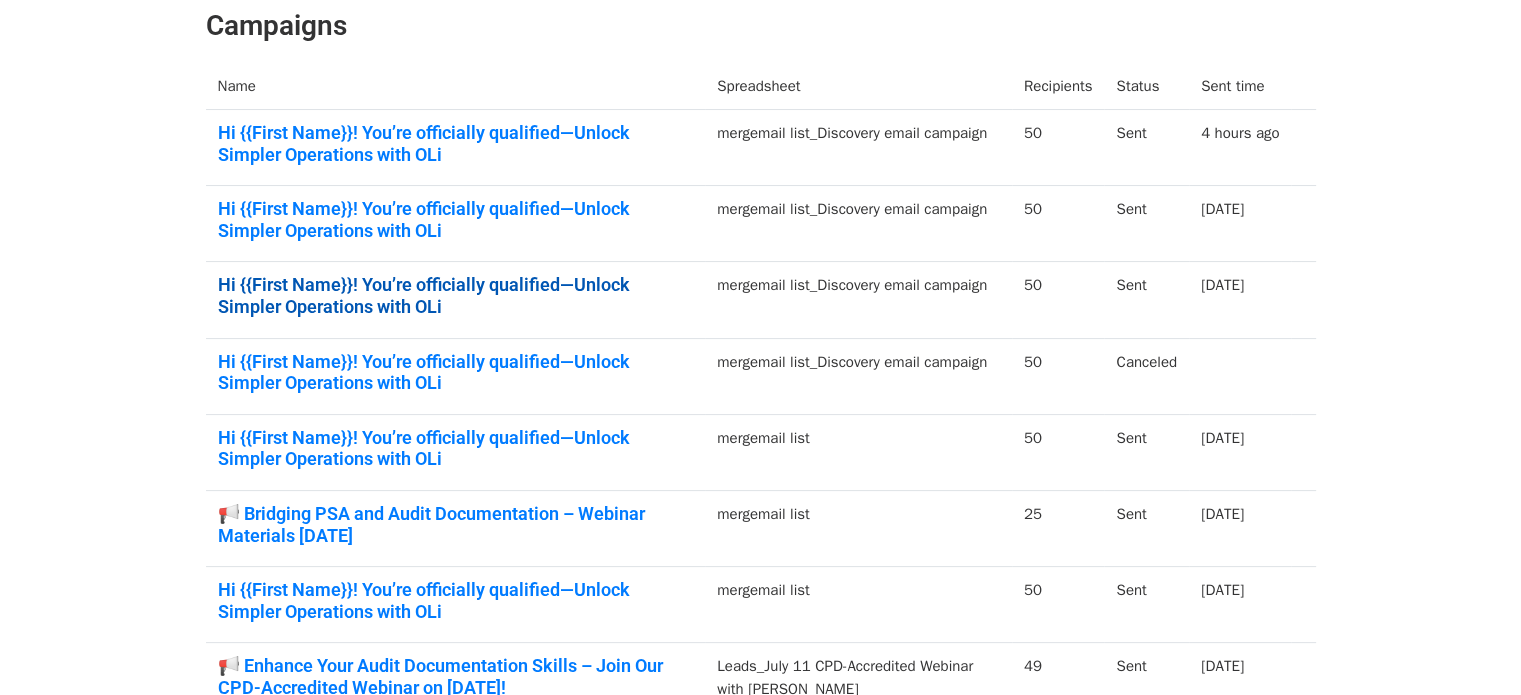click on "Hi {{First Name}}! You’re officially qualified—Unlock Simpler Operations with OLi" at bounding box center [456, 295] 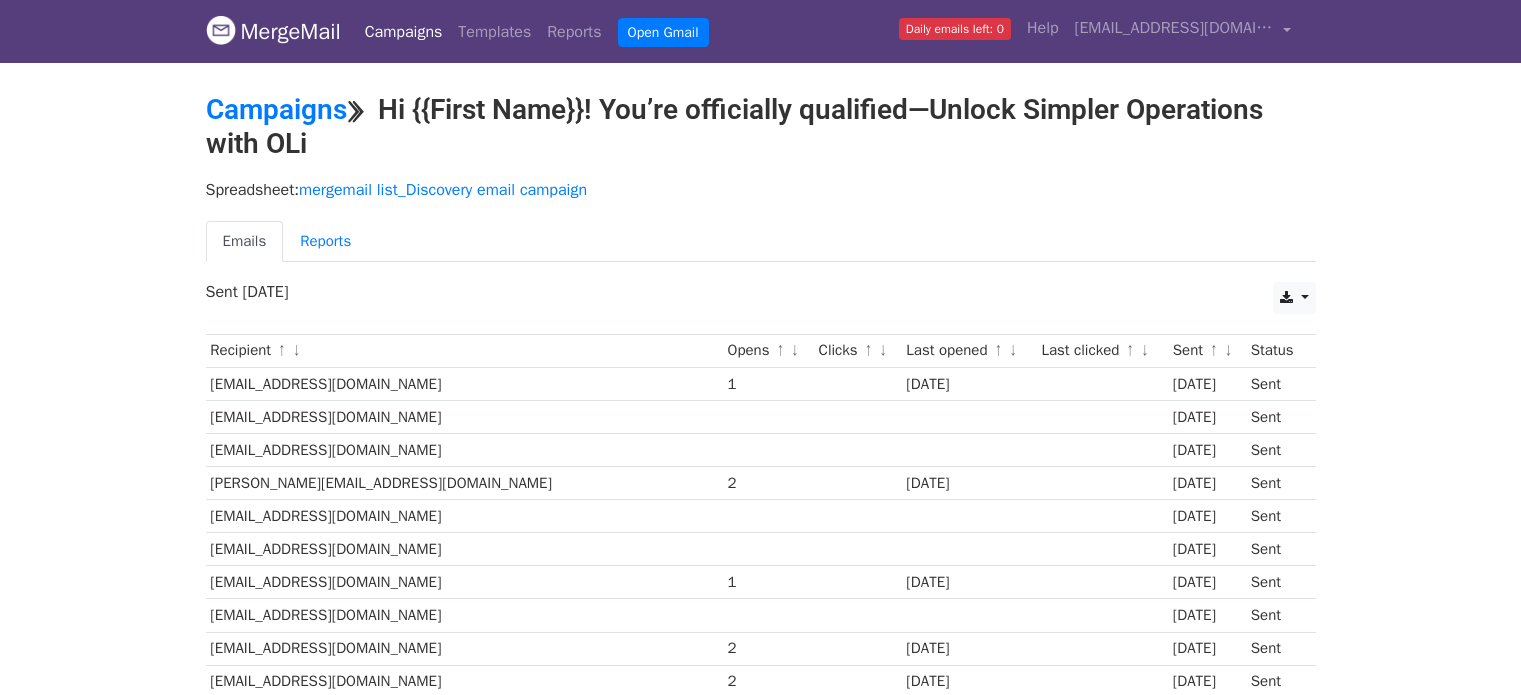 scroll, scrollTop: 0, scrollLeft: 0, axis: both 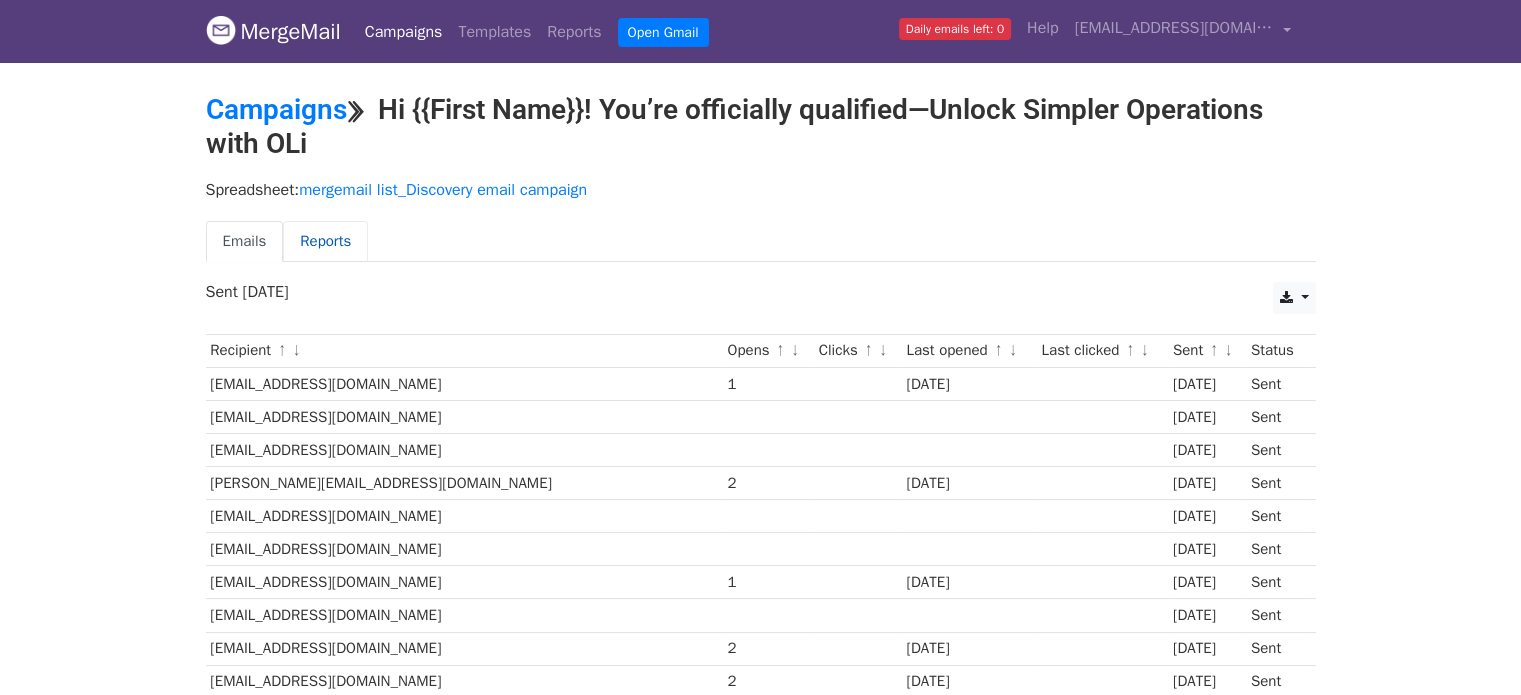 click on "Reports" at bounding box center [325, 241] 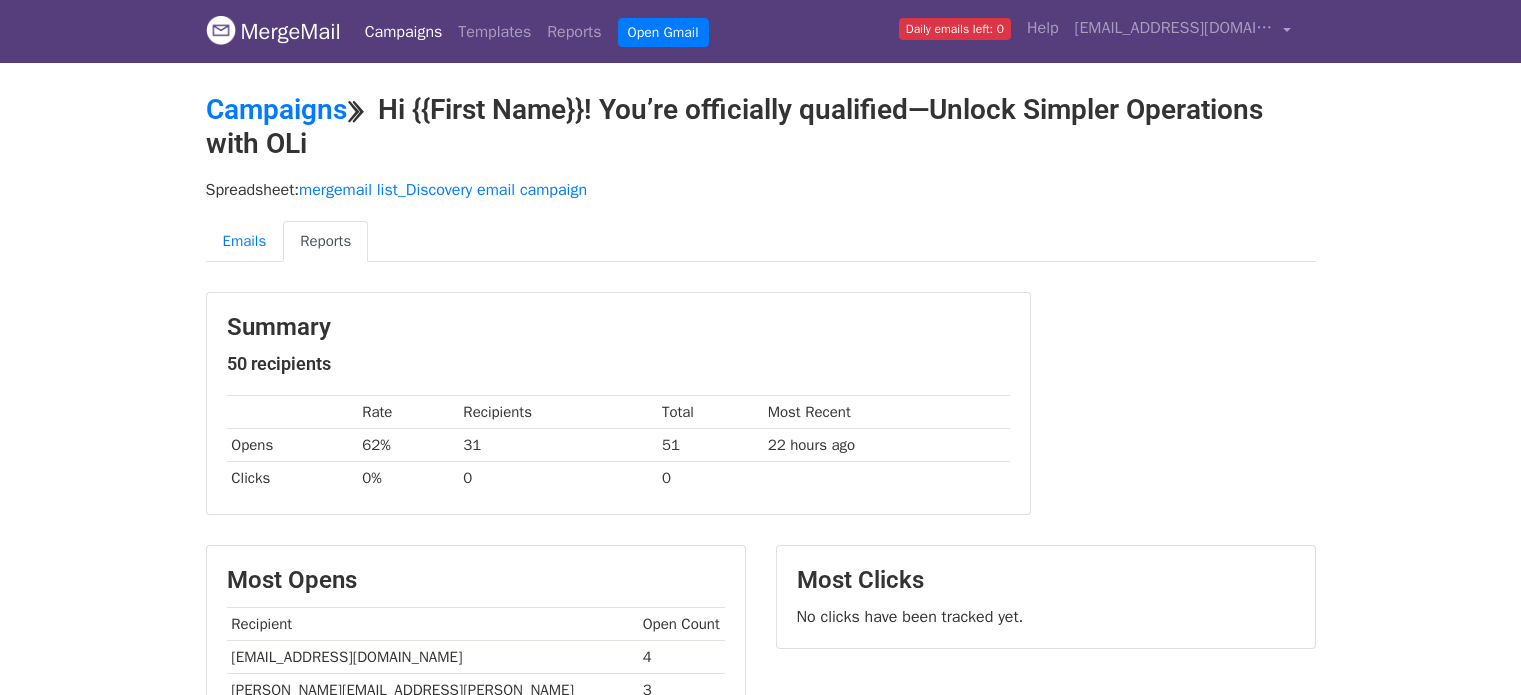 scroll, scrollTop: 0, scrollLeft: 0, axis: both 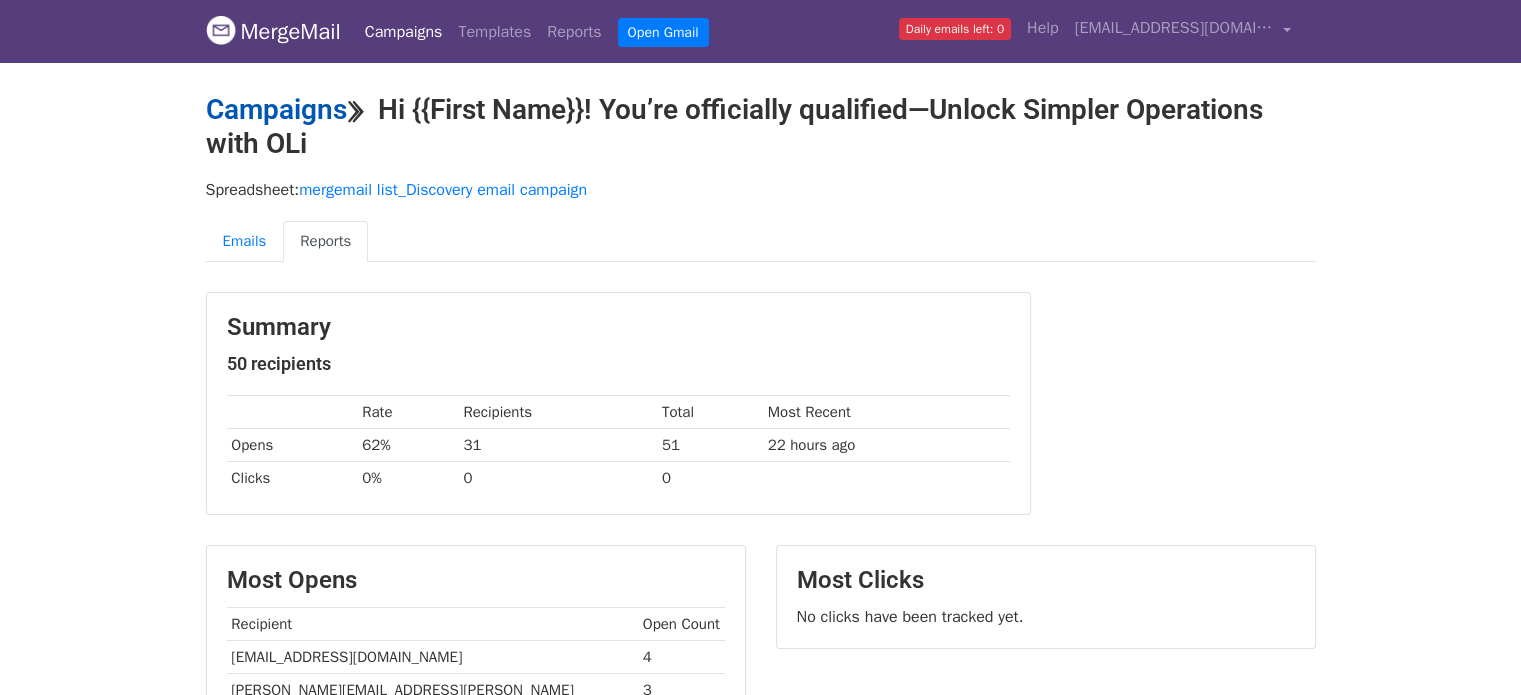 click on "Campaigns" at bounding box center [276, 109] 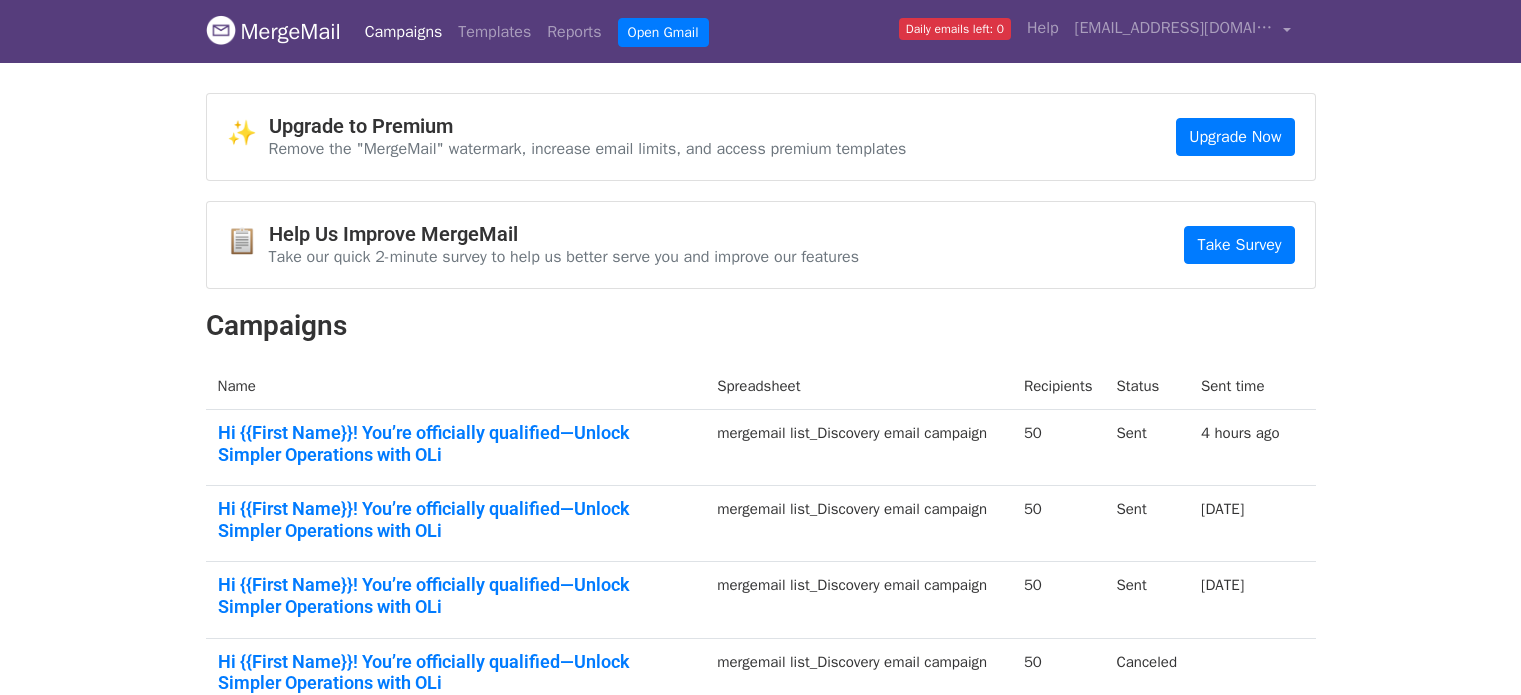 scroll, scrollTop: 100, scrollLeft: 0, axis: vertical 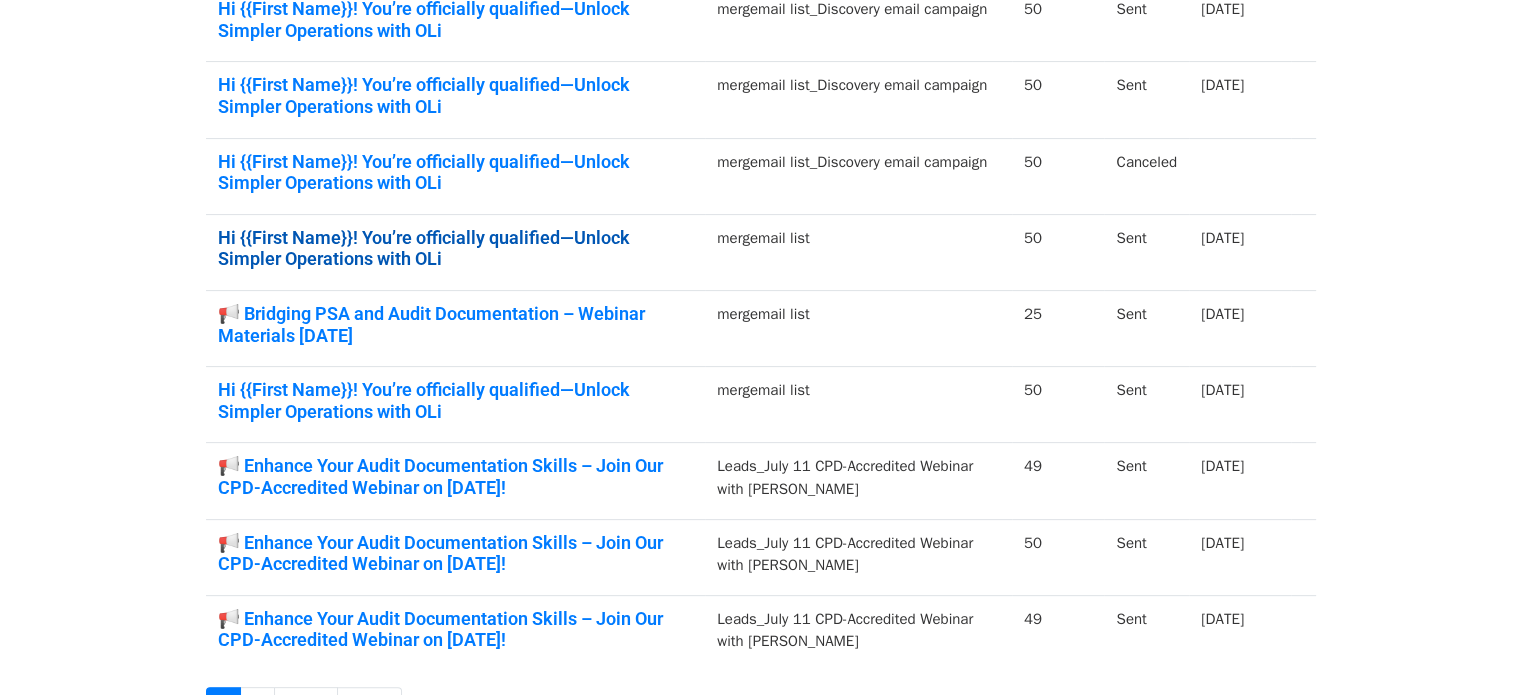 click on "Hi {{First Name}}! You’re officially qualified—Unlock Simpler Operations with OLi" at bounding box center [456, 248] 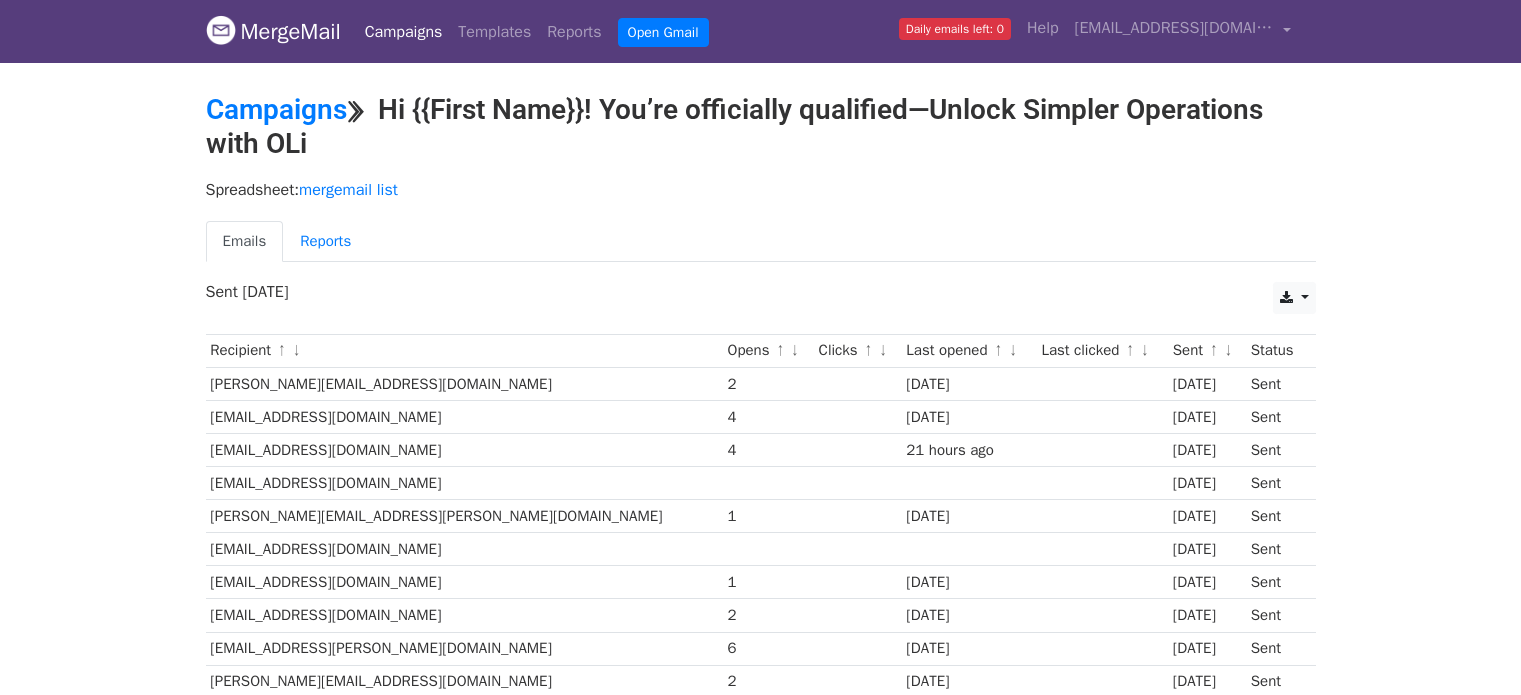 scroll, scrollTop: 0, scrollLeft: 0, axis: both 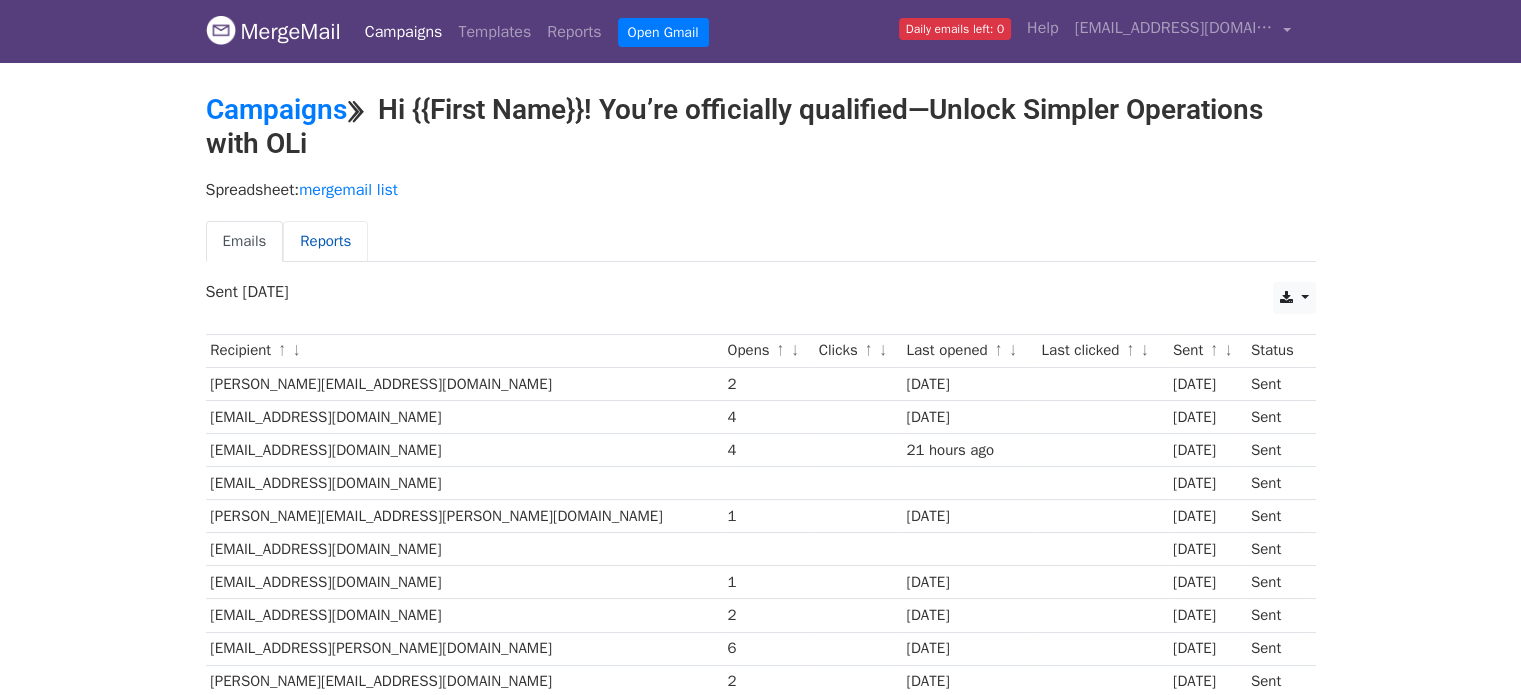 click on "Reports" at bounding box center (325, 241) 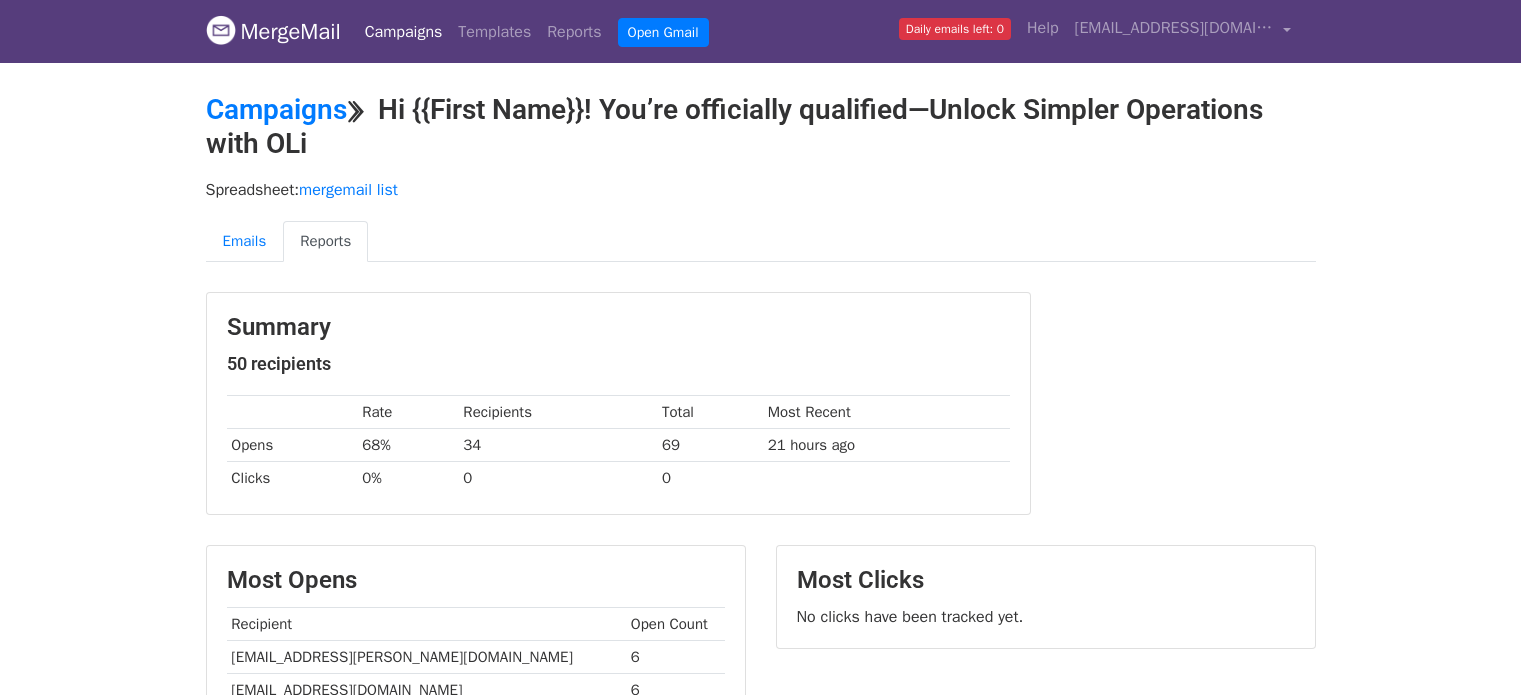 scroll, scrollTop: 0, scrollLeft: 0, axis: both 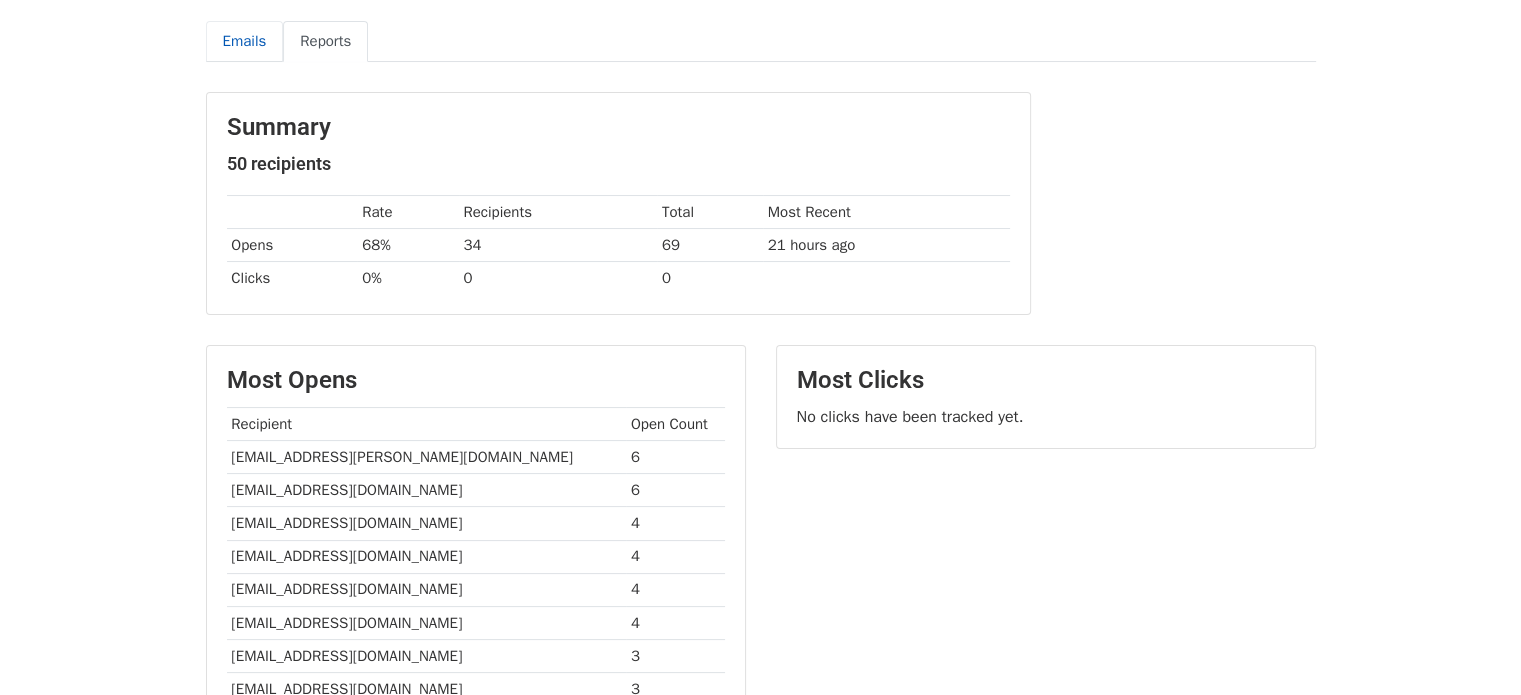 click on "Emails" at bounding box center [245, 41] 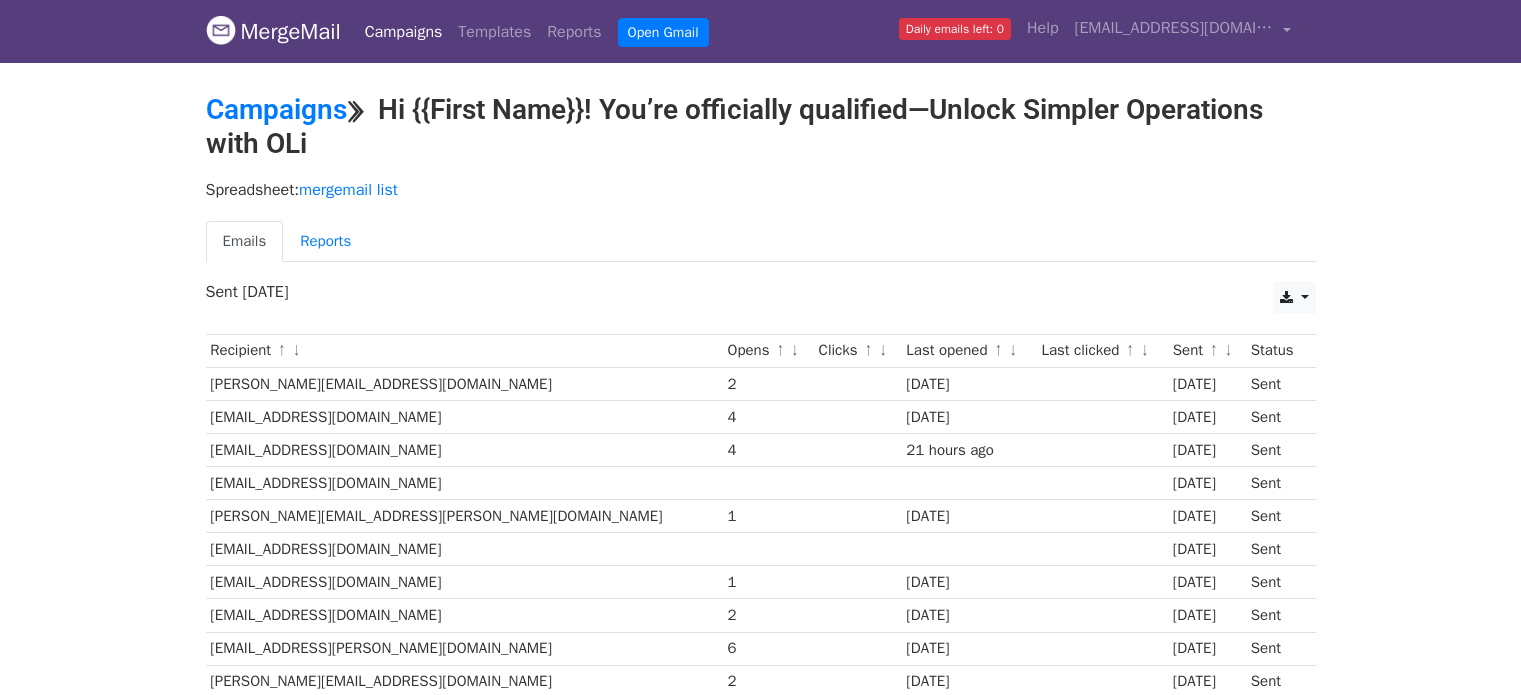 scroll, scrollTop: 1, scrollLeft: 0, axis: vertical 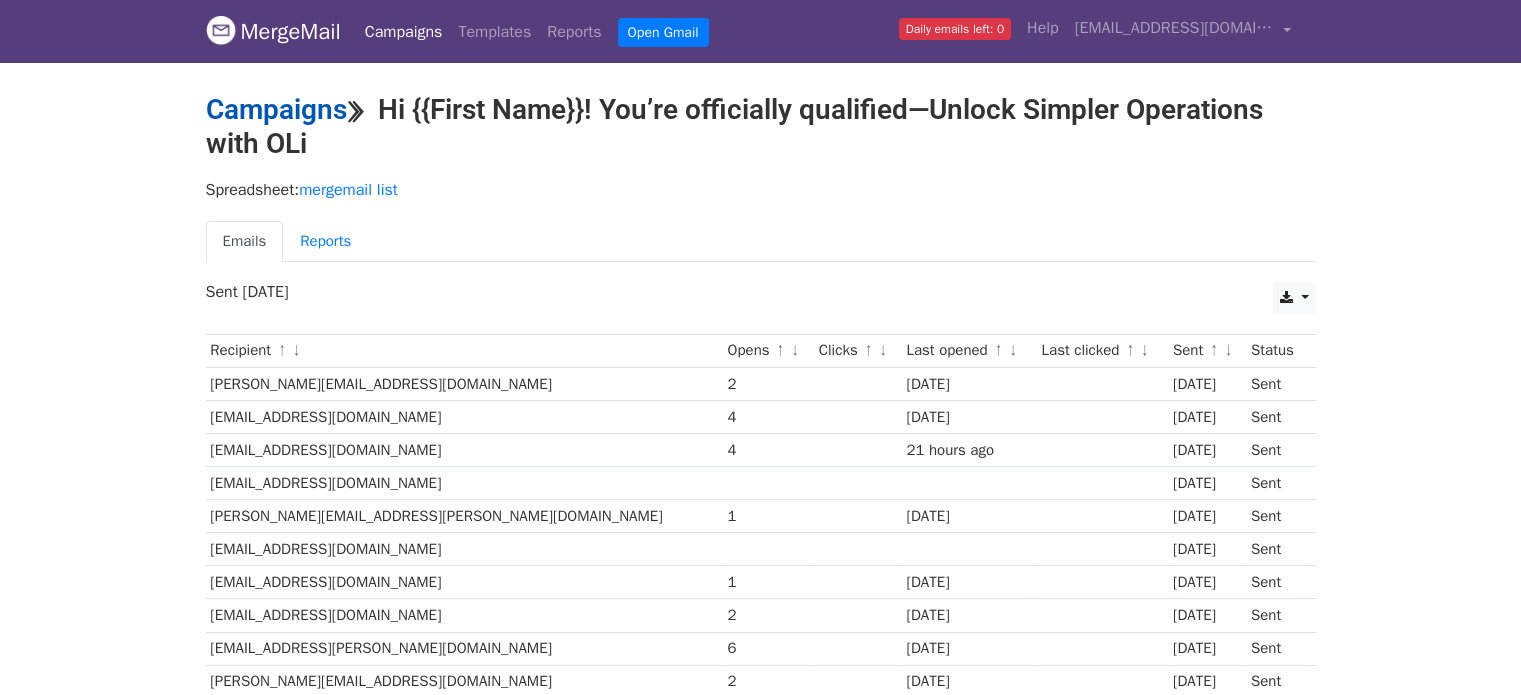 click on "Campaigns" at bounding box center [276, 109] 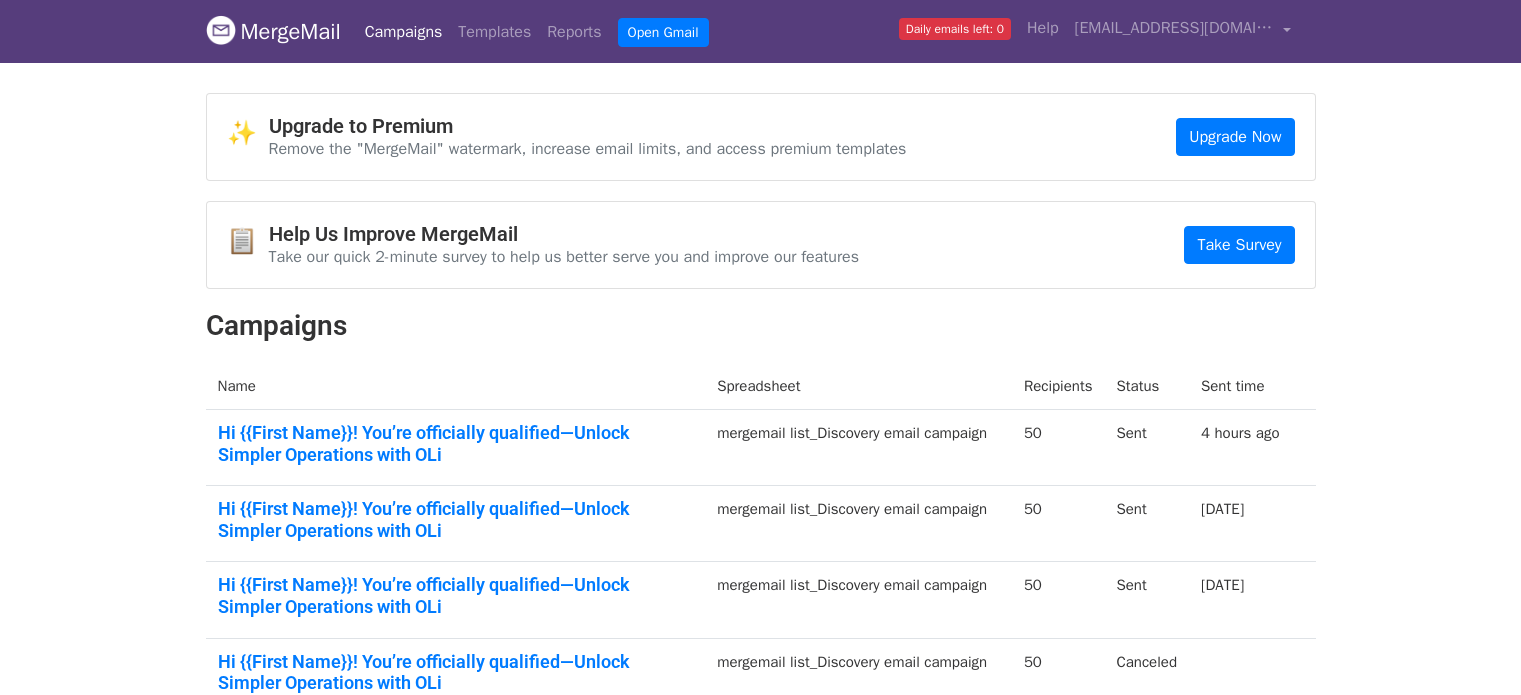 scroll, scrollTop: 0, scrollLeft: 0, axis: both 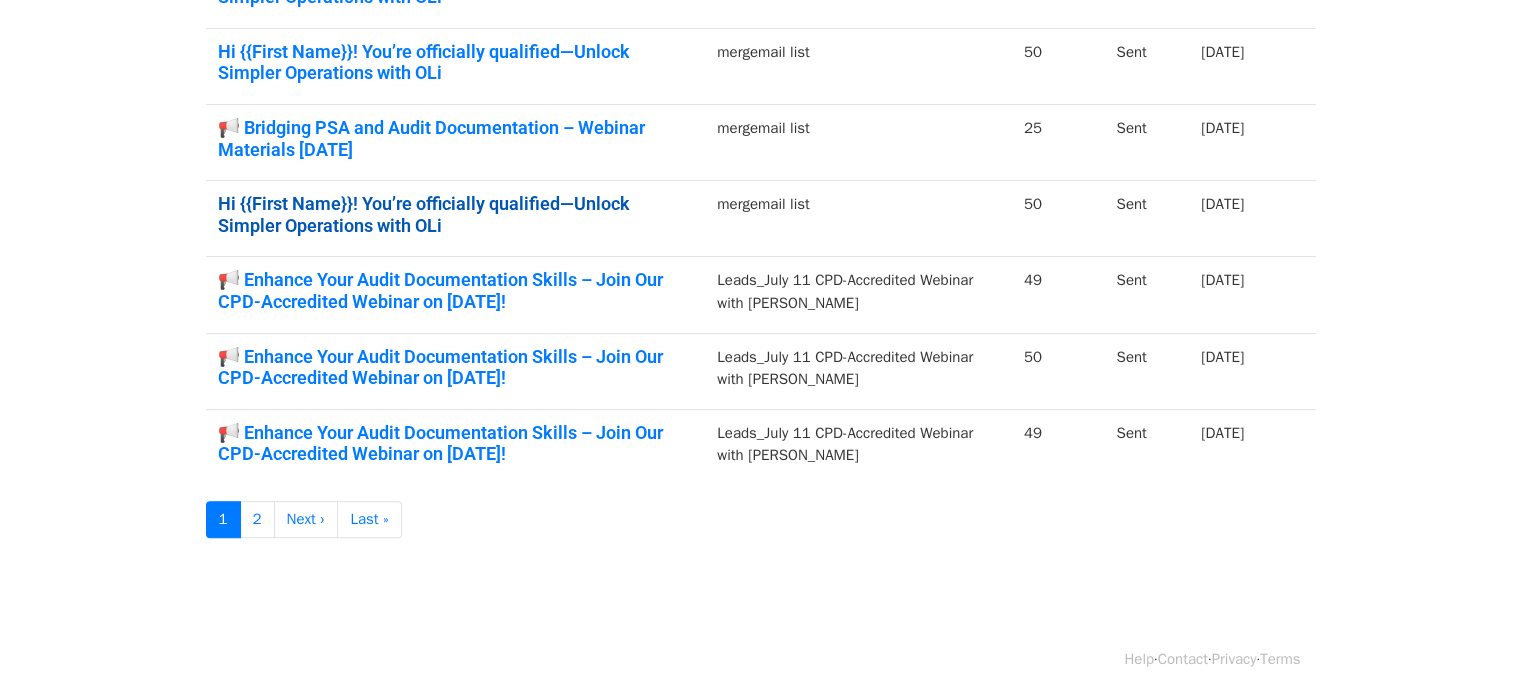 click on "Hi {{First Name}}! You’re officially qualified—Unlock Simpler Operations with OLi" at bounding box center [456, 214] 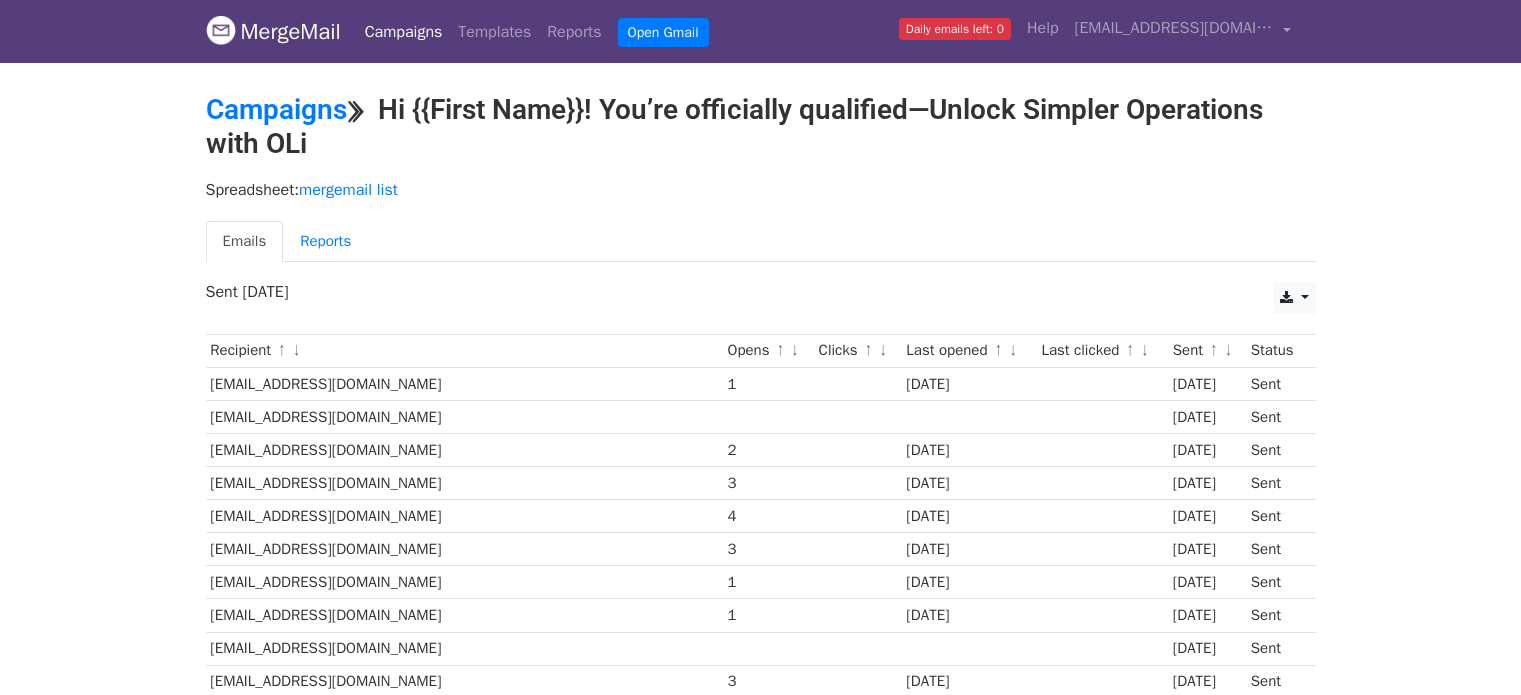 scroll, scrollTop: 0, scrollLeft: 0, axis: both 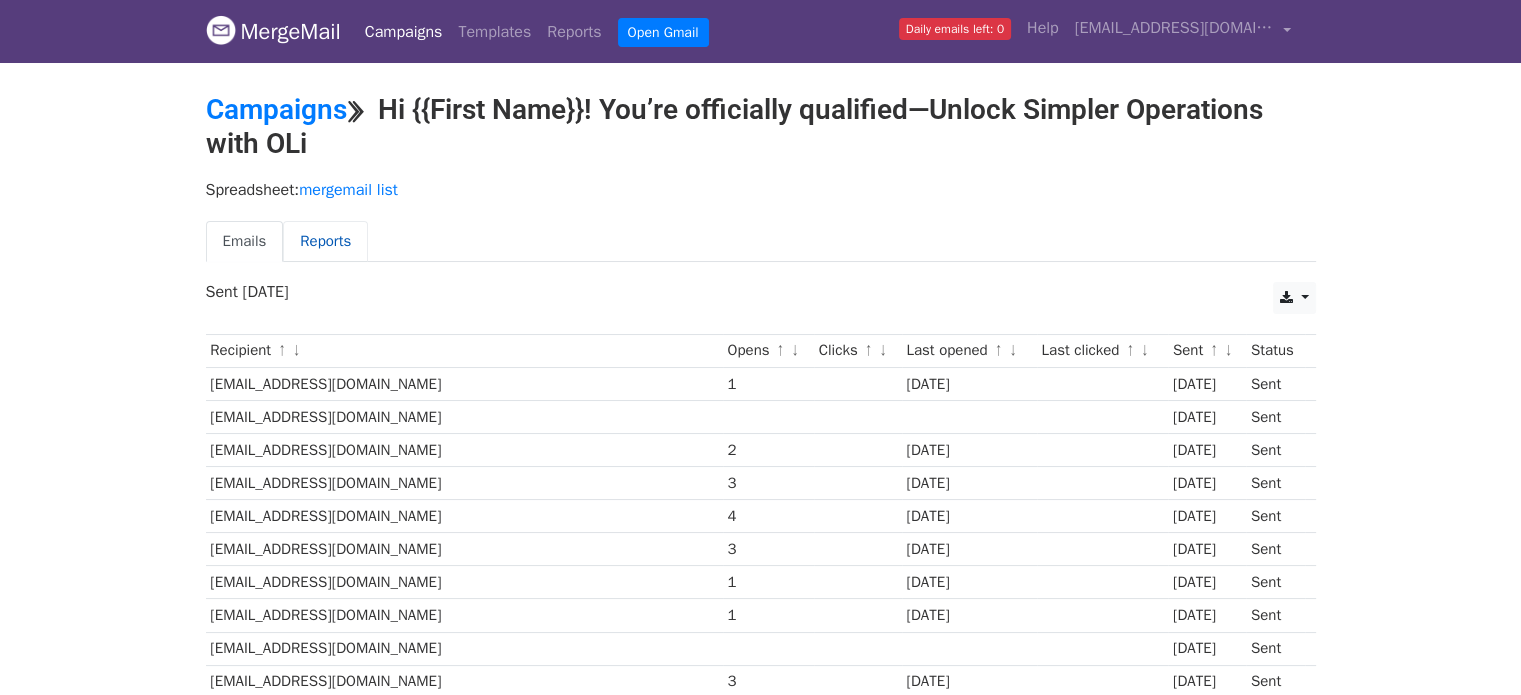 click on "Reports" at bounding box center (325, 241) 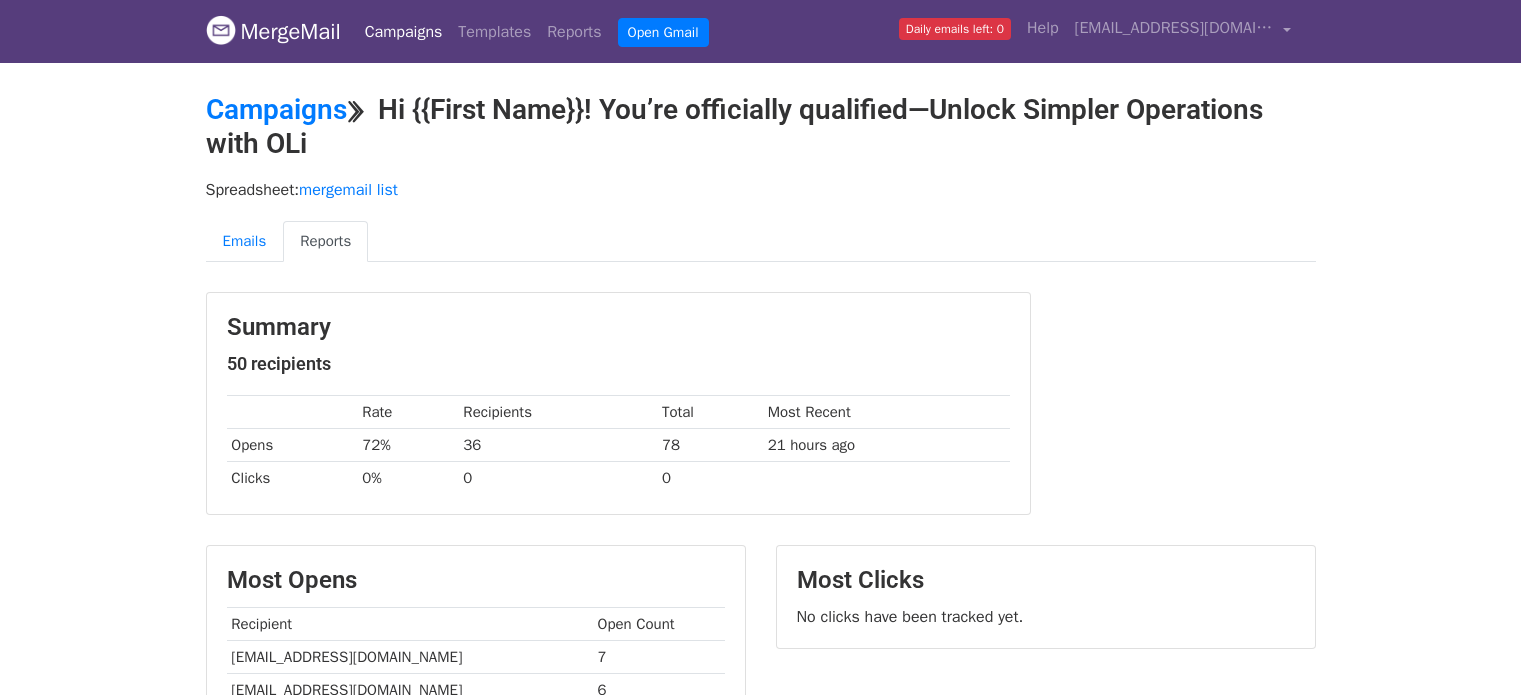scroll, scrollTop: 0, scrollLeft: 0, axis: both 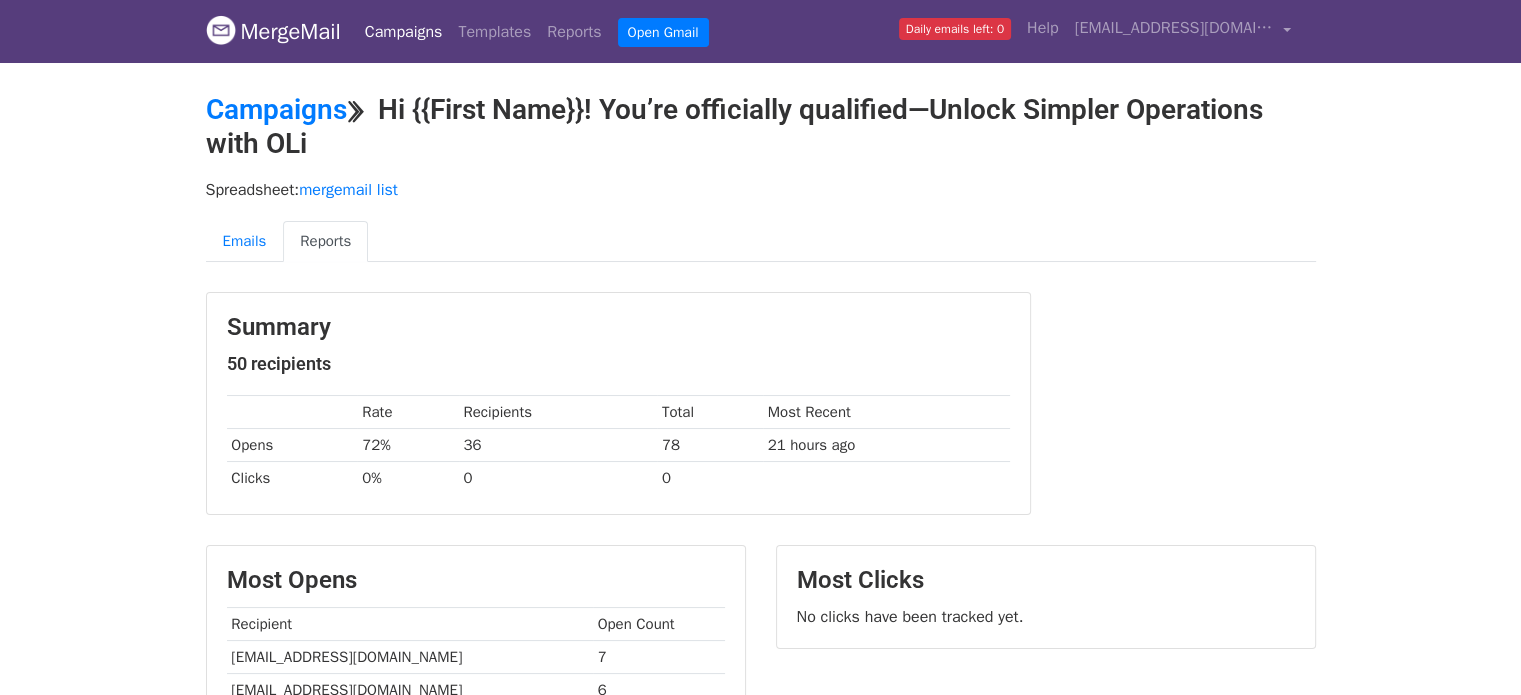 click on "Campaigns
⟫
Hi {{First Name}}! You’re officially qualified—Unlock Simpler Operations with OLi" at bounding box center (761, 126) 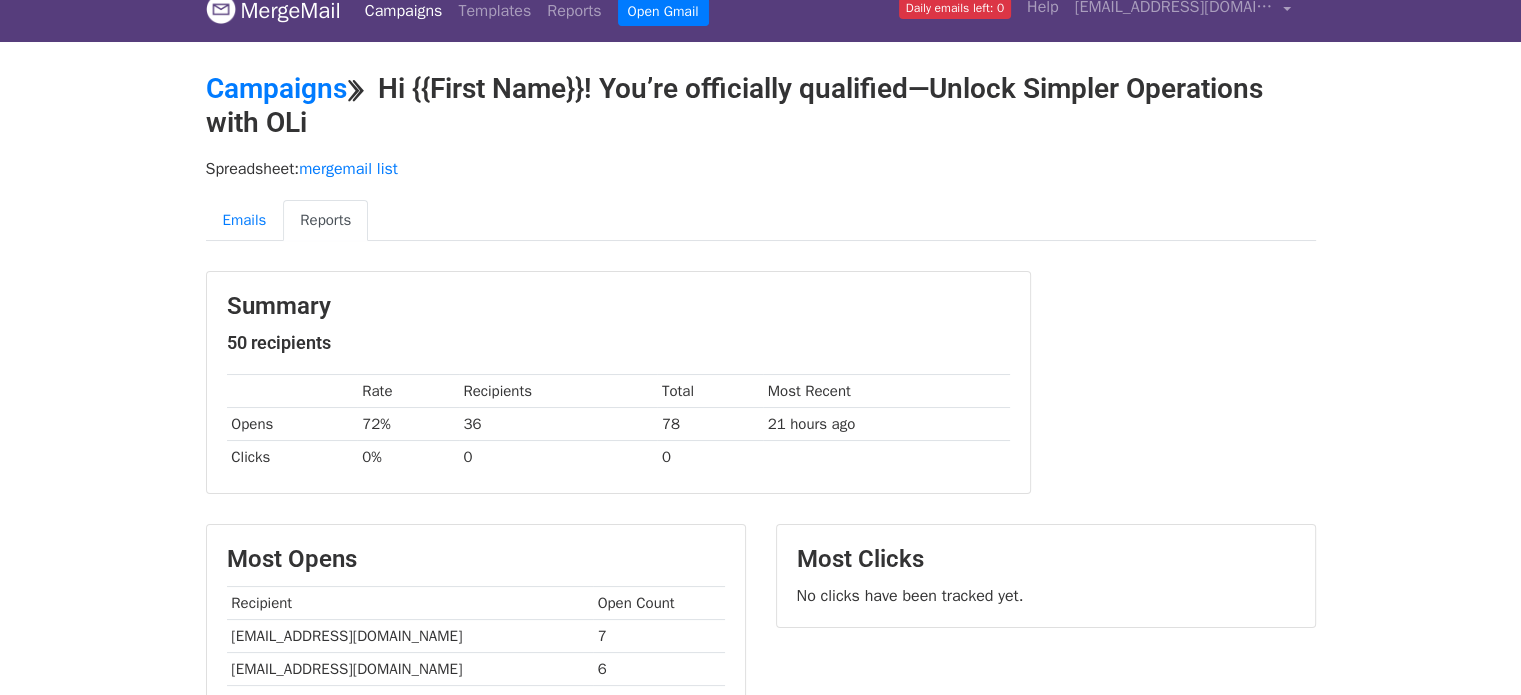scroll, scrollTop: 0, scrollLeft: 0, axis: both 